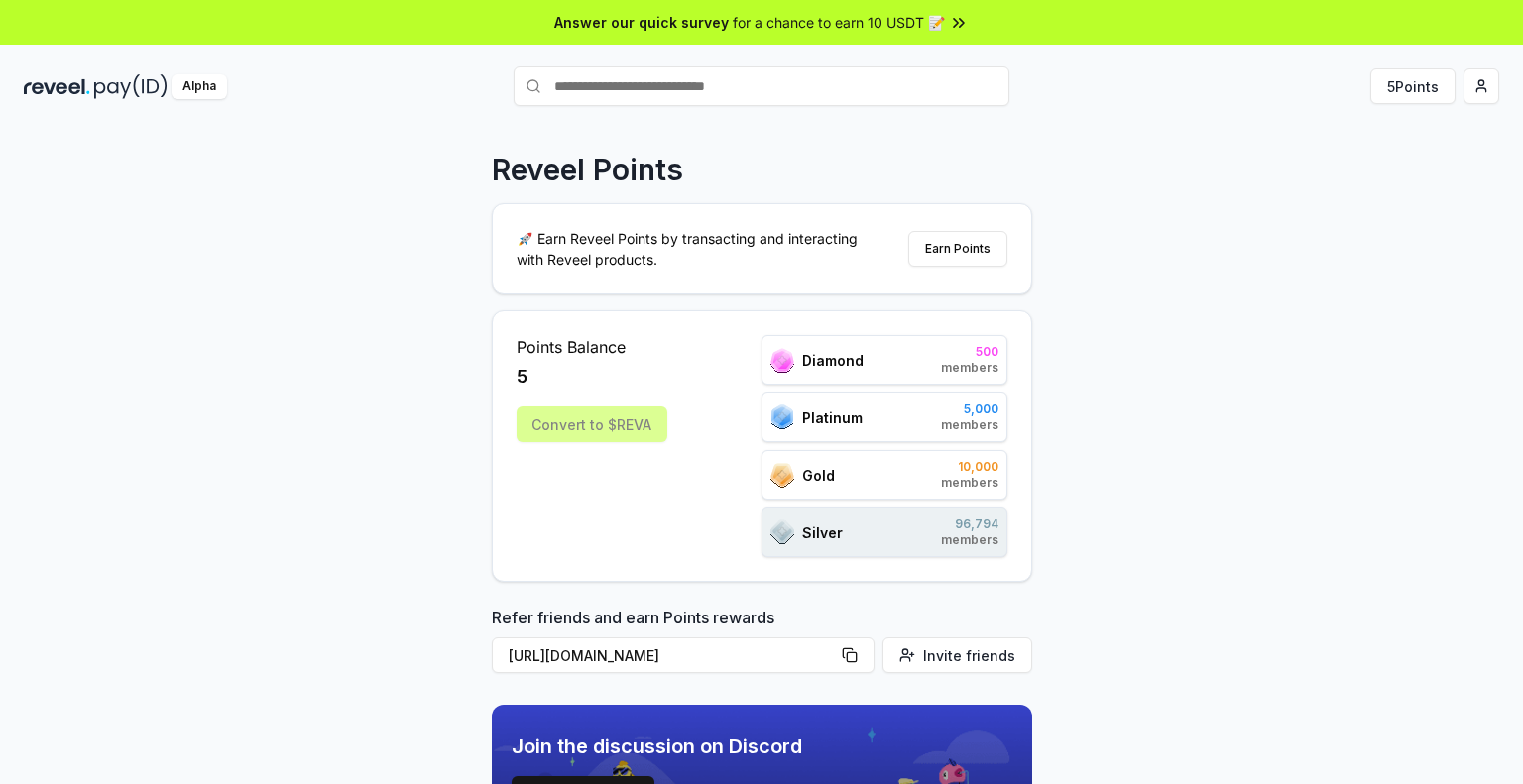 scroll, scrollTop: 0, scrollLeft: 0, axis: both 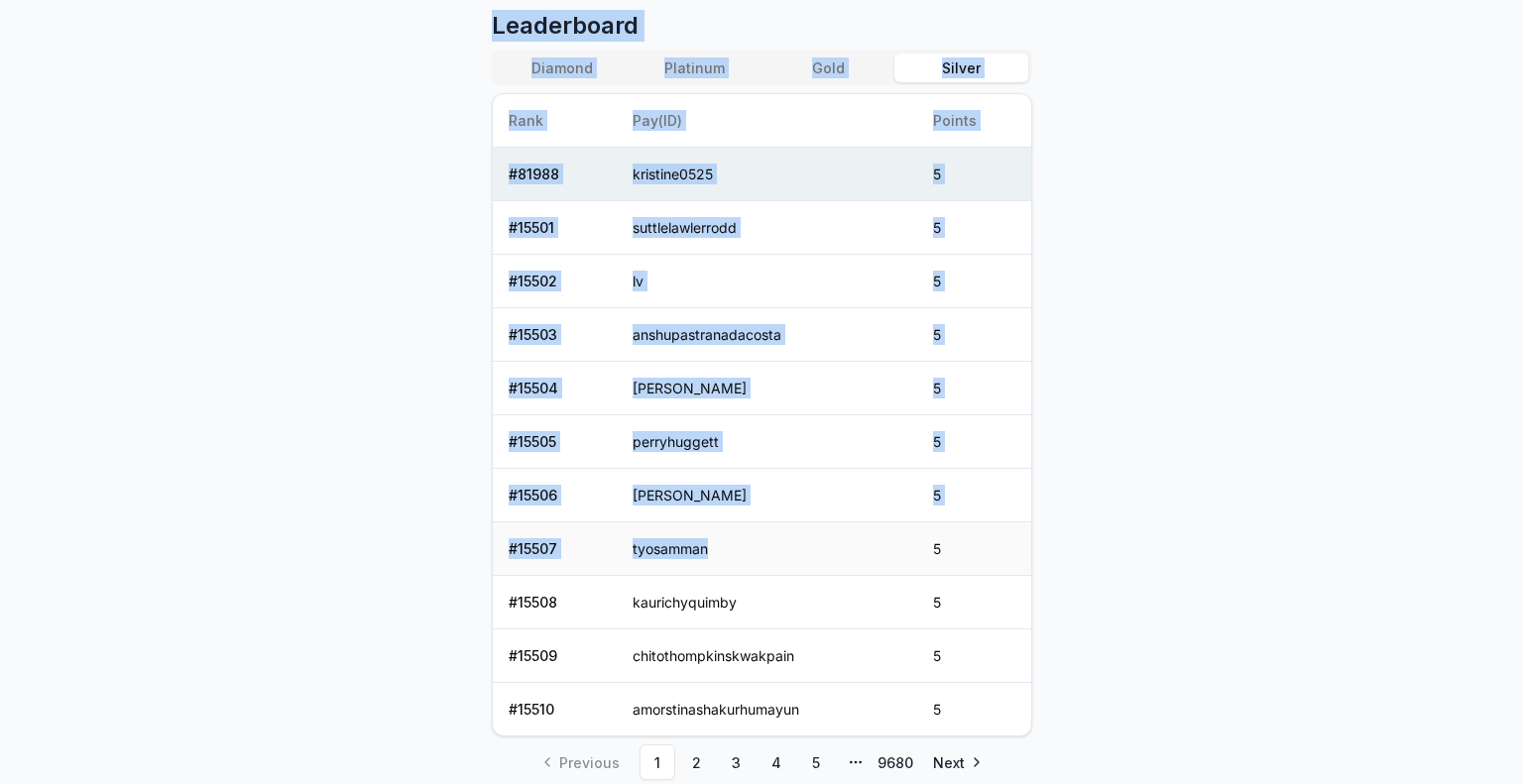 drag, startPoint x: 508, startPoint y: 218, endPoint x: 880, endPoint y: 547, distance: 496.61353 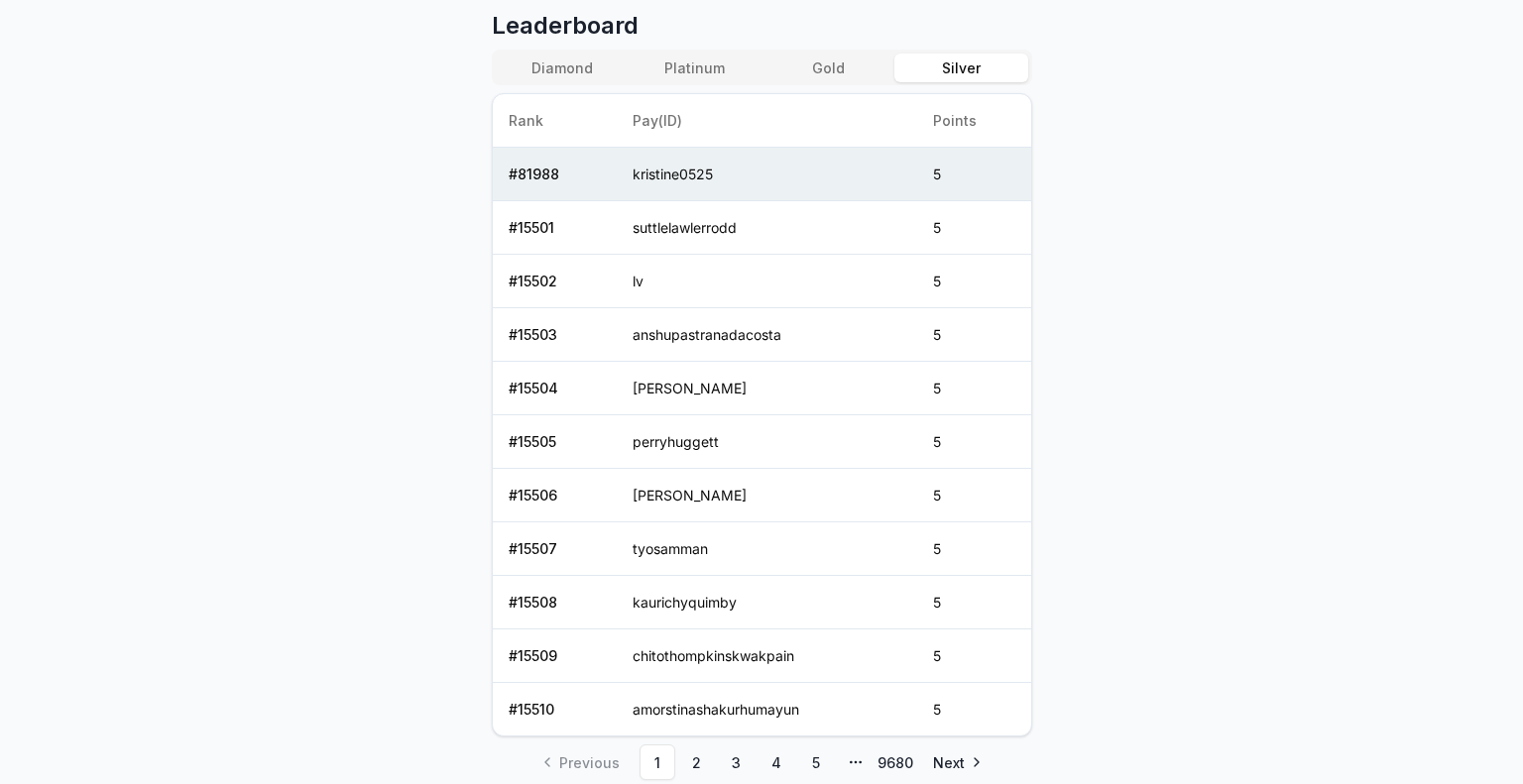 click on "Answer our quick survey for a chance to earn 10 USDT 📝 Alpha   5  Points Reveel Points  🚀 Earn Reveel Points by transacting and interacting with Reveel products. Earn Points Points Balance  5 Convert to $[PERSON_NAME] 500 members Platinum 5,000 members Gold 10,000 members Silver 96,794 members Refer friends and earn Points rewards [URL][DOMAIN_NAME] Invite friends Join the discussion on Discord Join Discord     31.2K community members Leaderboard Diamond Platinum Gold Silver Rank Pay(ID) Points # 81988 kristine0525 5 # 15501 suttlelawlerrodd 5 # 15502 lv 5 # 15503 anshupastranadacosta 5 # 15504 abdelrahmanscholtz 5 # 15505 perryhuggett 5 # 15506 [PERSON_NAME] 5 # 15507 tyosamman 5 # 15508 kaurichyquimby 5 # 15509 chitothompkinskwakpain 5 # 15510 amorstinashakurhumayun 5 Previous 1 2 3 4 5 More pages 9680 Next" at bounding box center [762, 392] 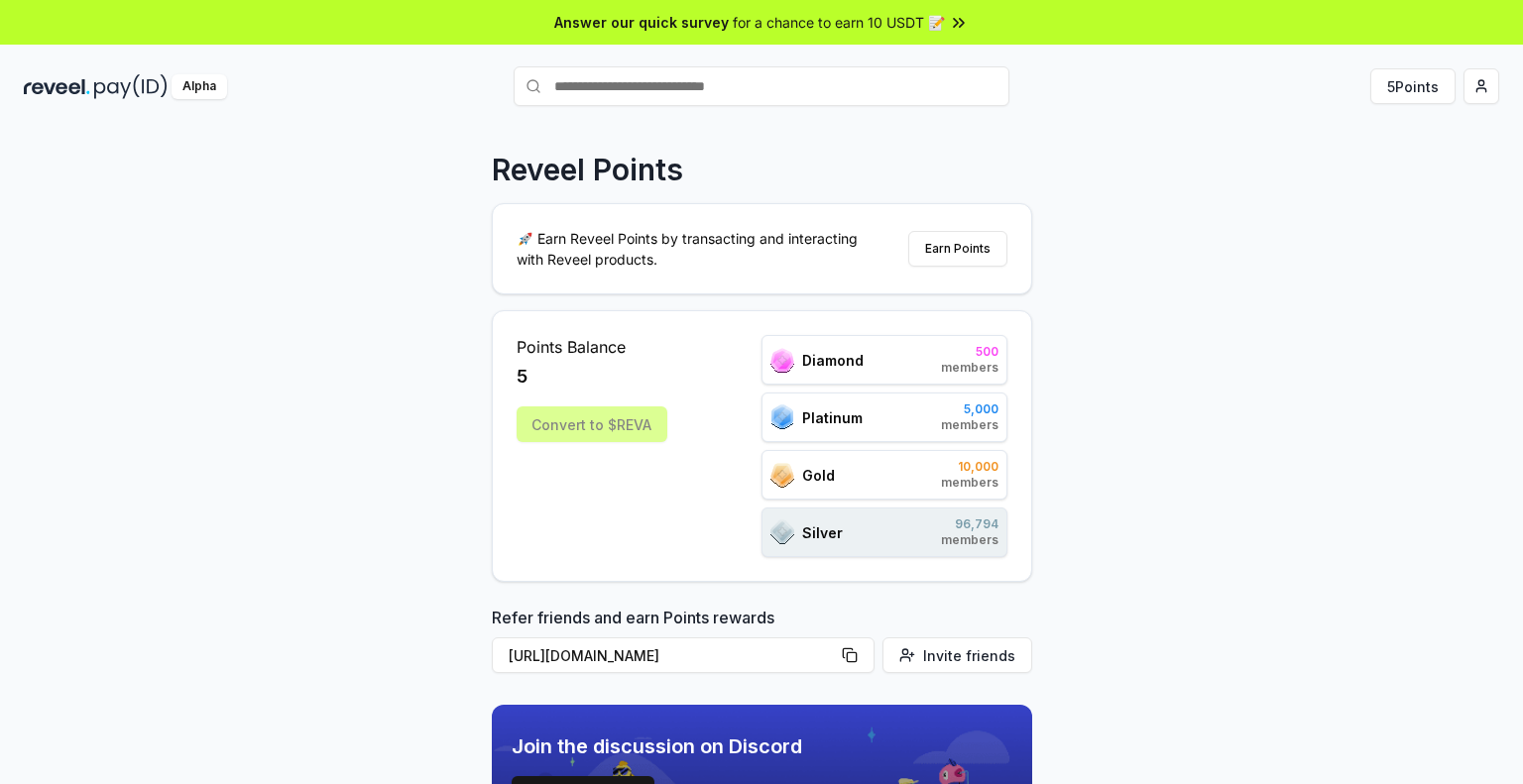 scroll, scrollTop: 0, scrollLeft: 0, axis: both 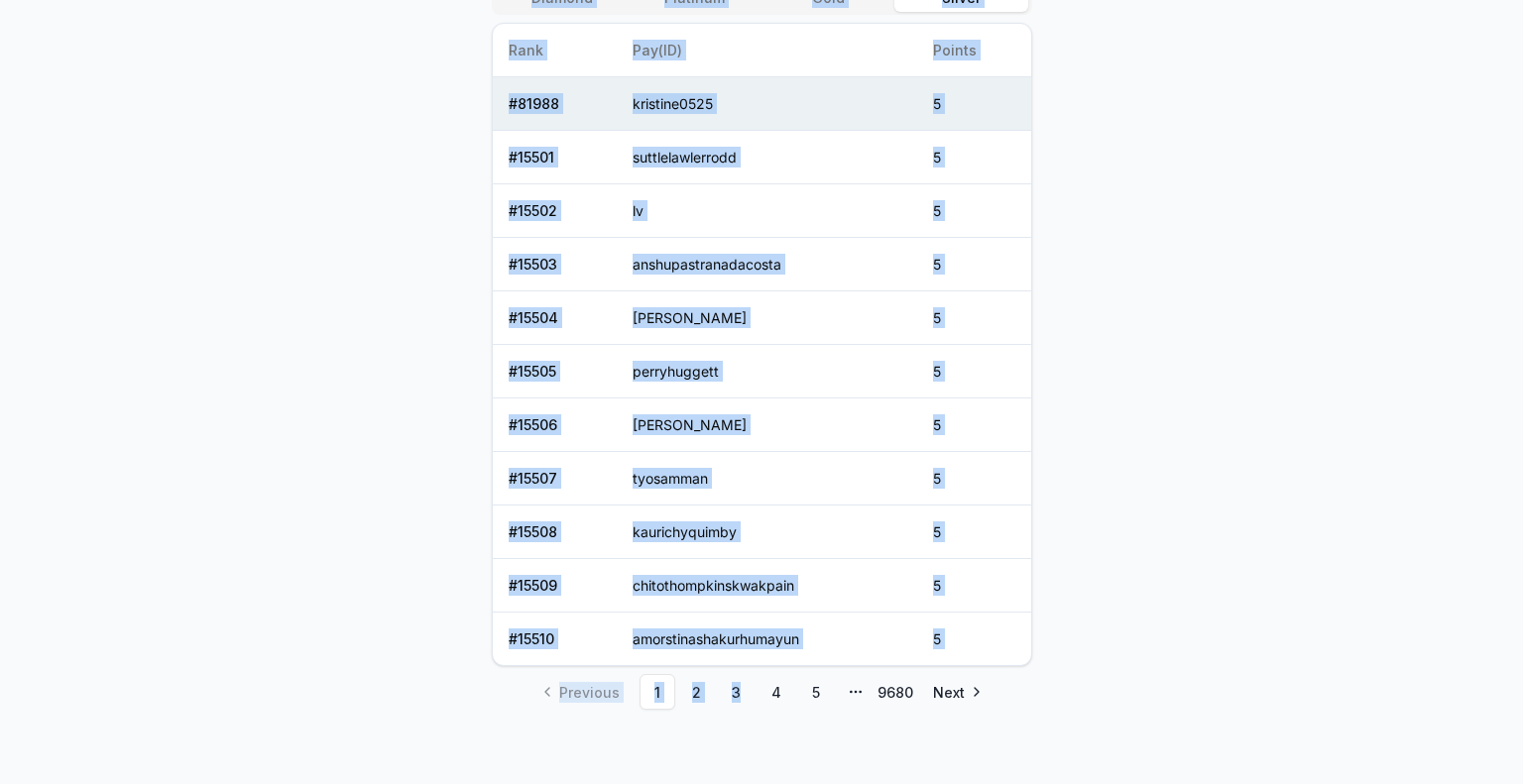 drag, startPoint x: 424, startPoint y: 115, endPoint x: 737, endPoint y: 831, distance: 781.42498 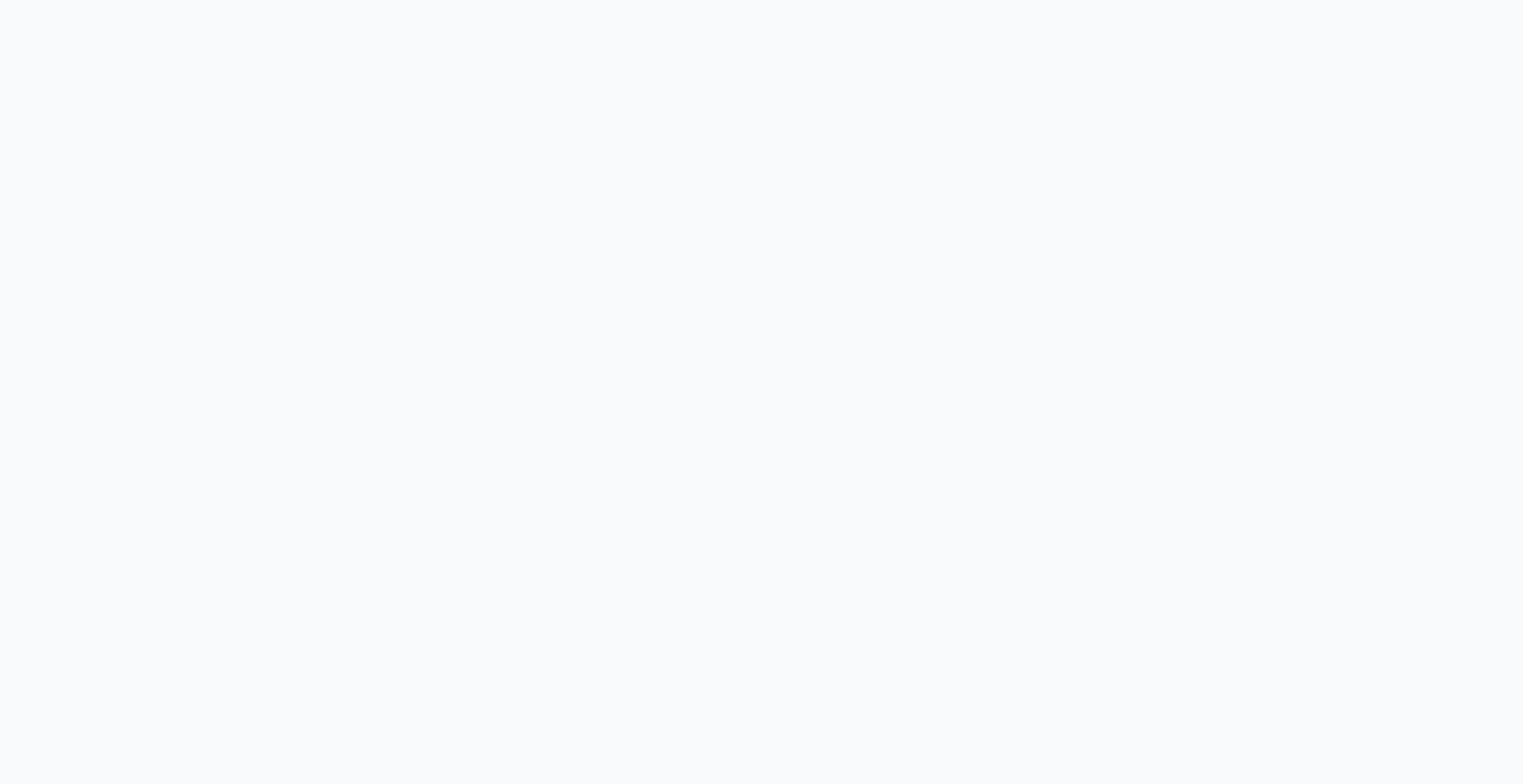scroll, scrollTop: 0, scrollLeft: 0, axis: both 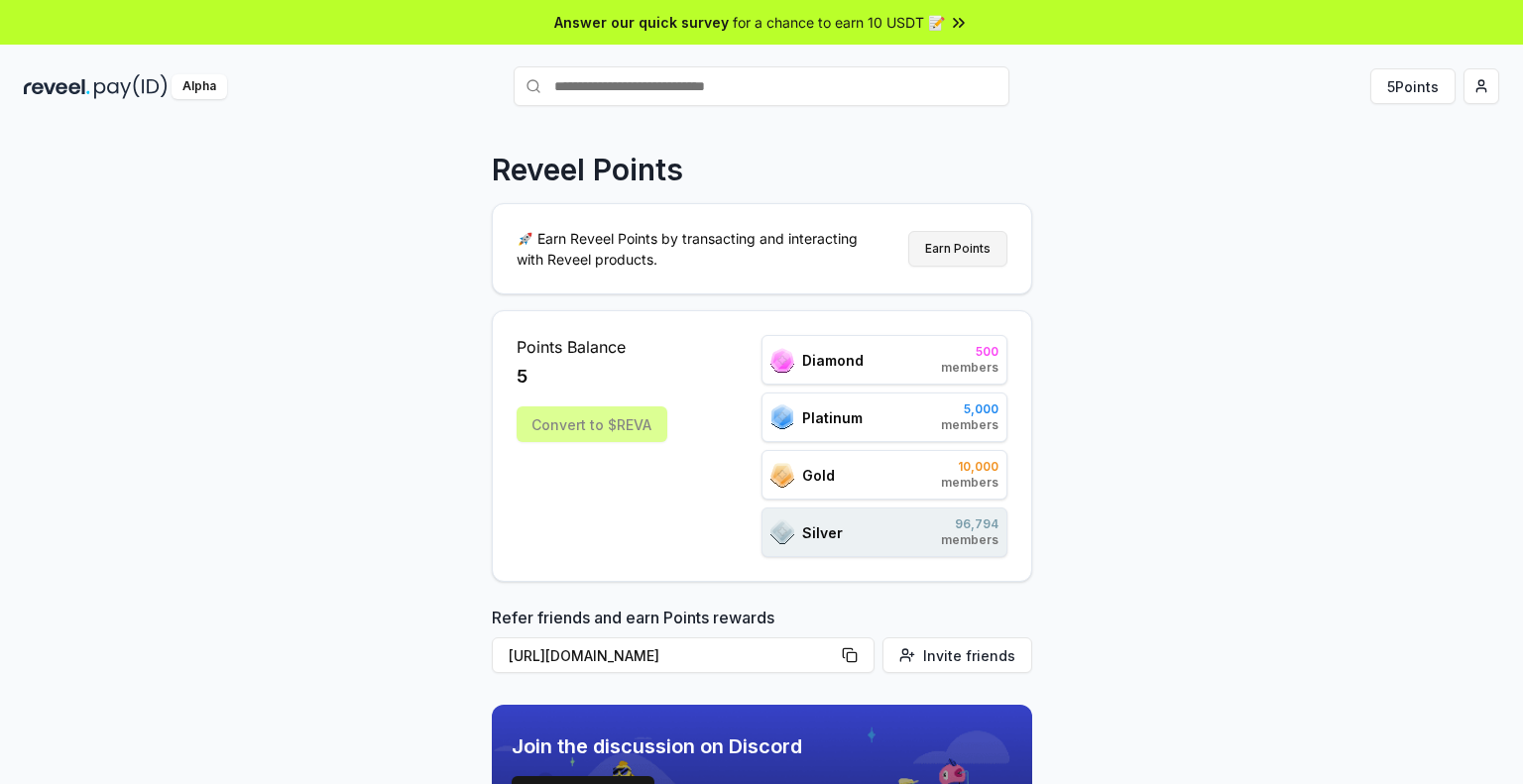 click on "Earn Points" at bounding box center (958, 249) 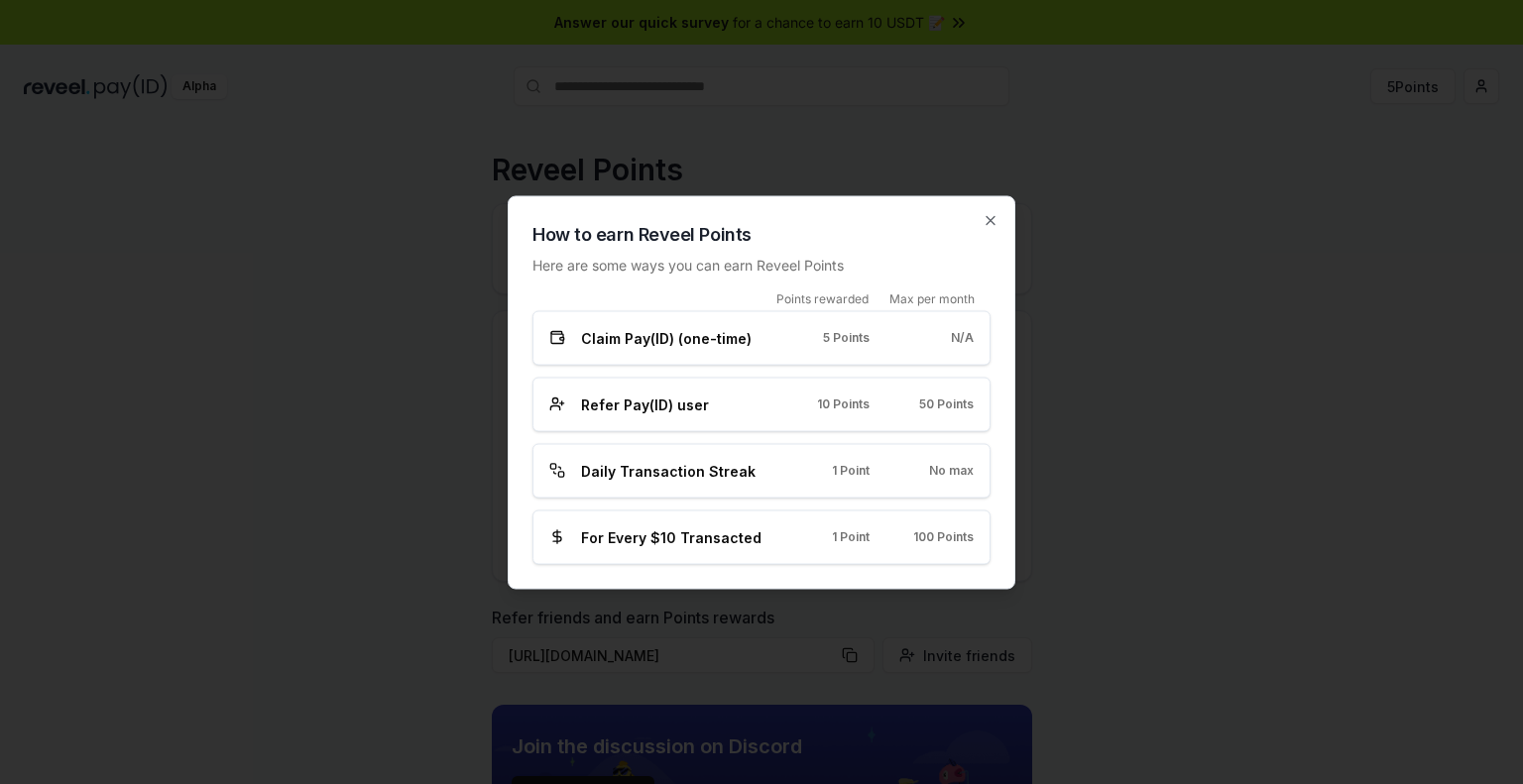 click on "How to earn Reveel Points Here are some ways you can earn Reveel Points Points rewarded Max per month Claim Pay(ID) (one-time) 5 Points N/A Refer Pay(ID) user 10 Points 50 Points Daily Transaction Streak 1 Point No max For Every $10 Transacted 1 Point 100 Points Close" at bounding box center [762, 392] 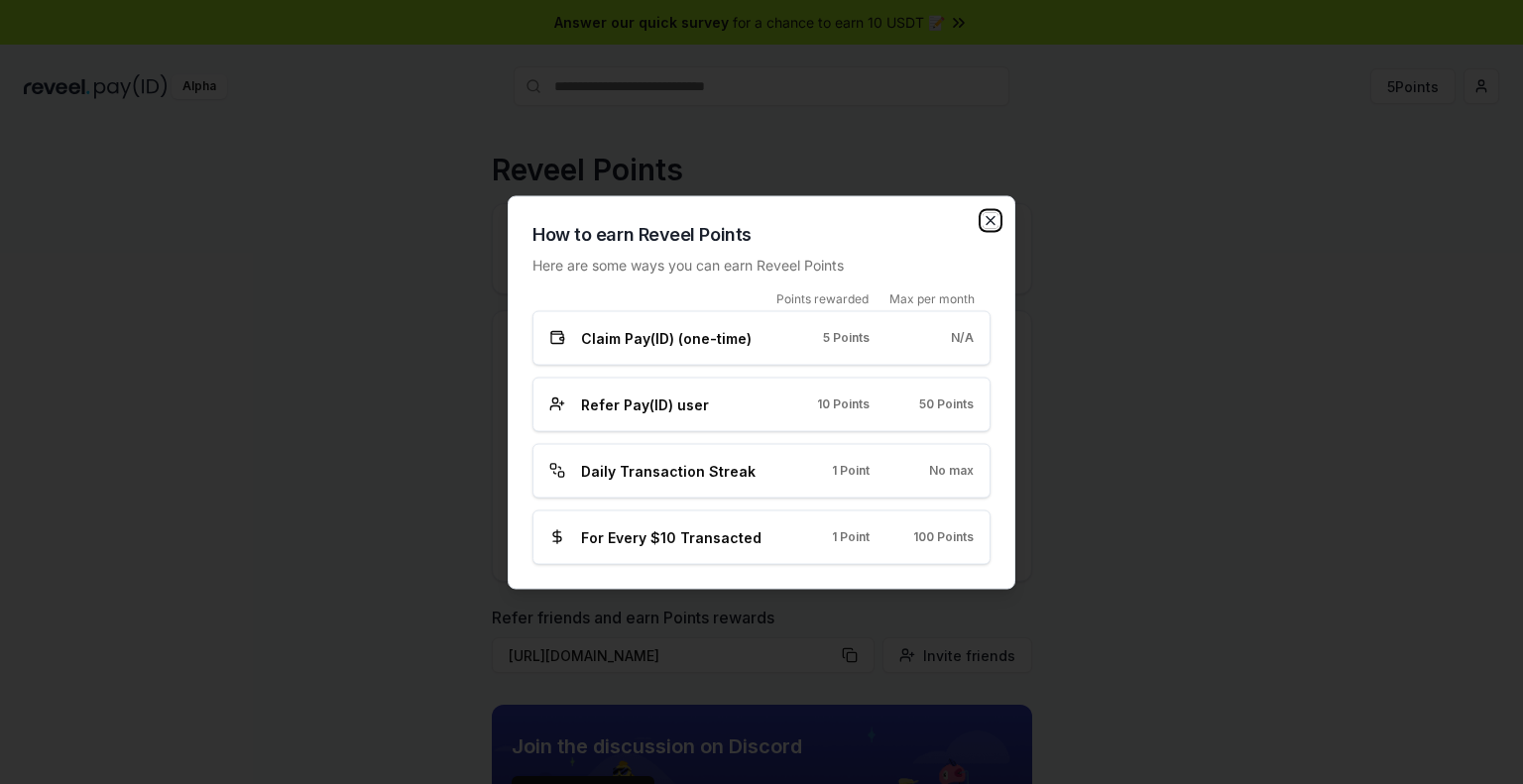click 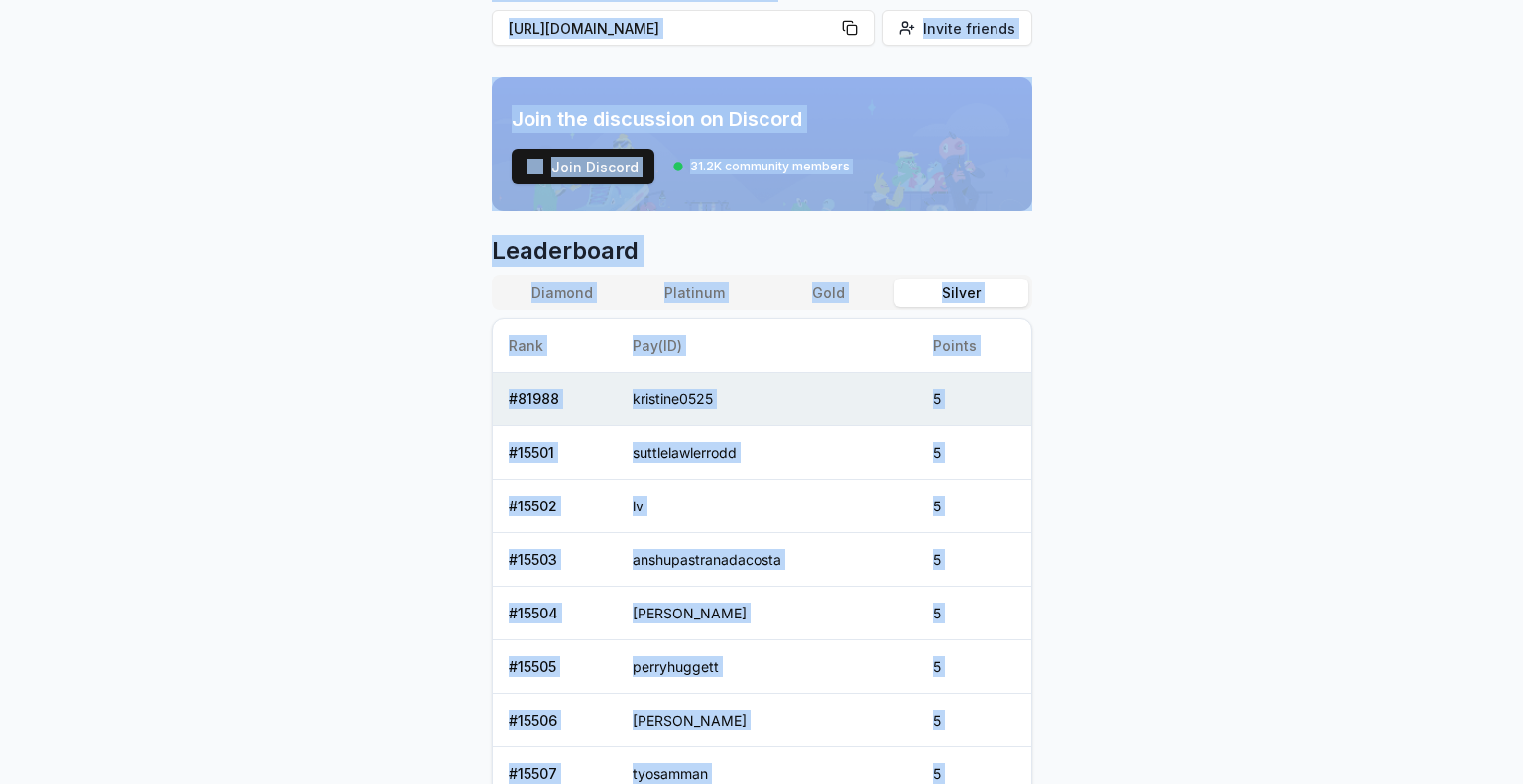 scroll, scrollTop: 923, scrollLeft: 0, axis: vertical 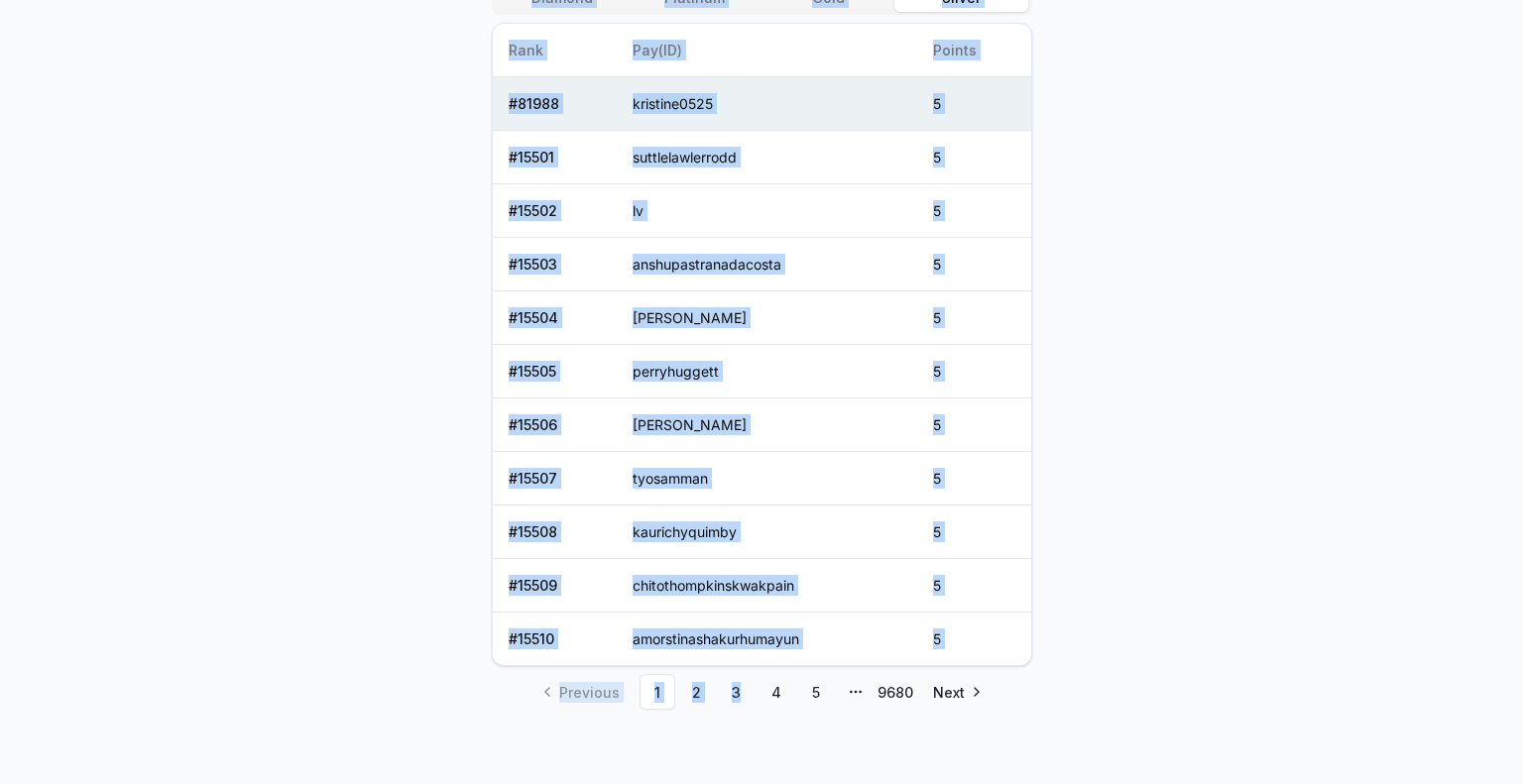 drag, startPoint x: 439, startPoint y: 589, endPoint x: 721, endPoint y: 796, distance: 349.81852 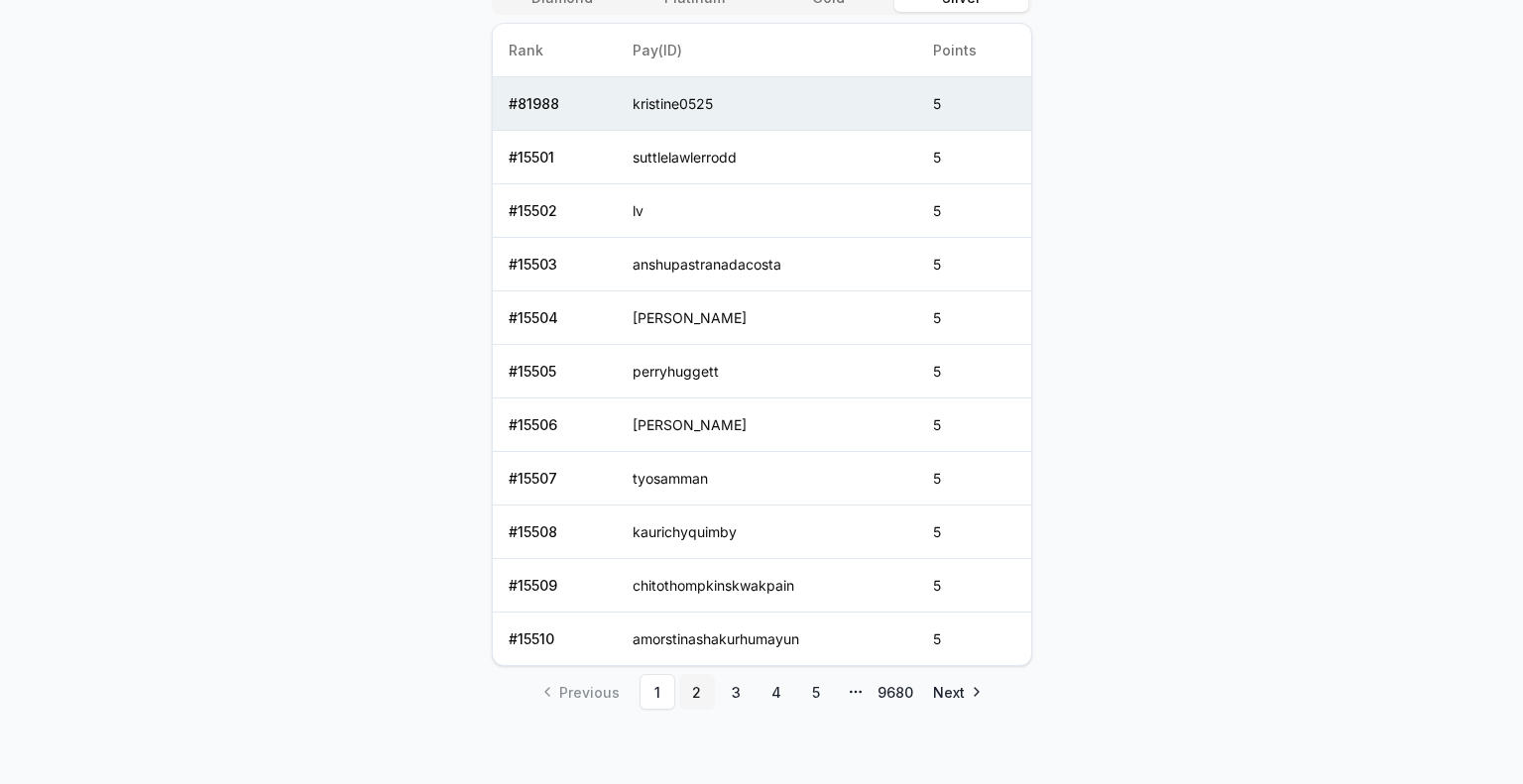 click on "2" at bounding box center [697, 692] 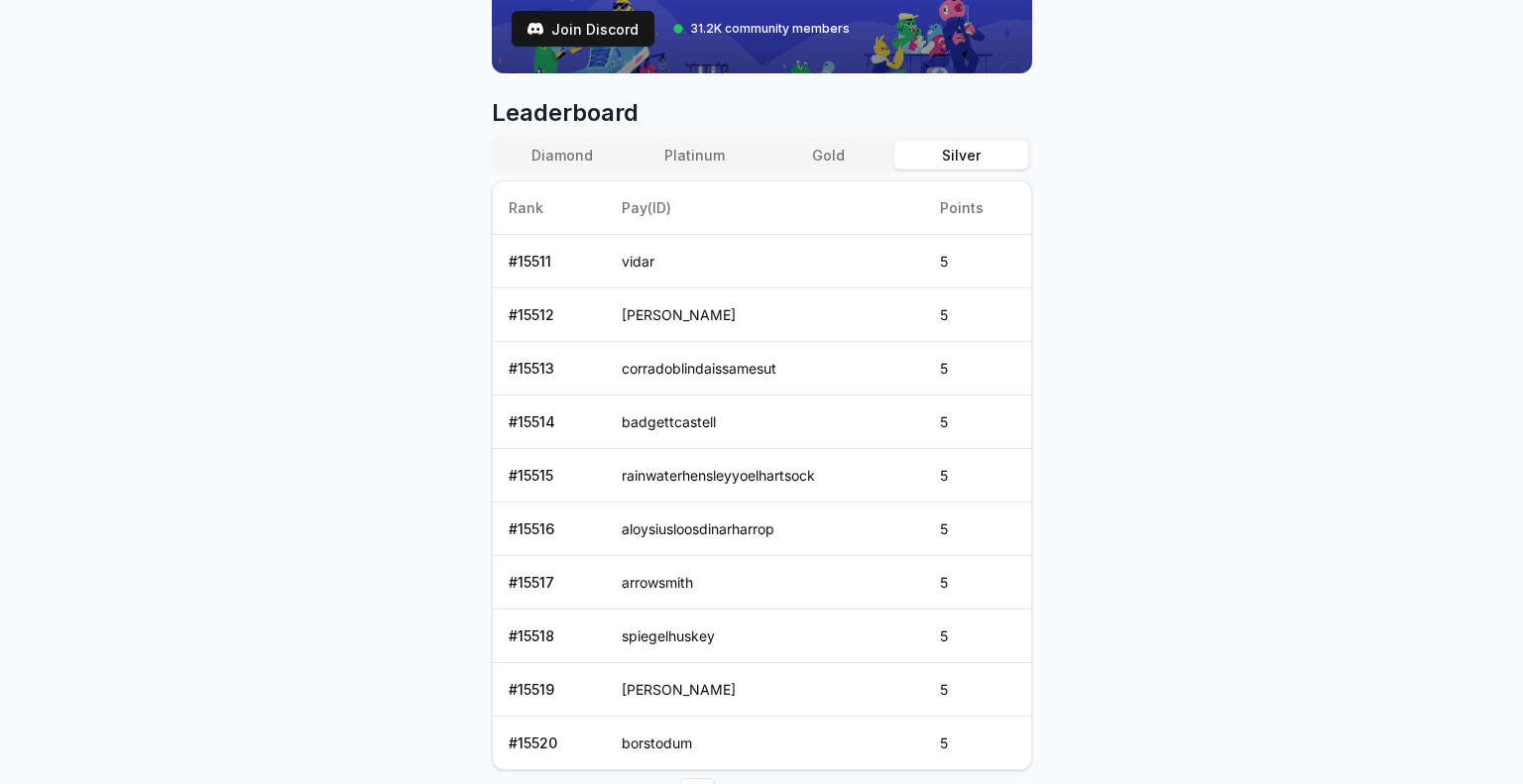 scroll, scrollTop: 833, scrollLeft: 0, axis: vertical 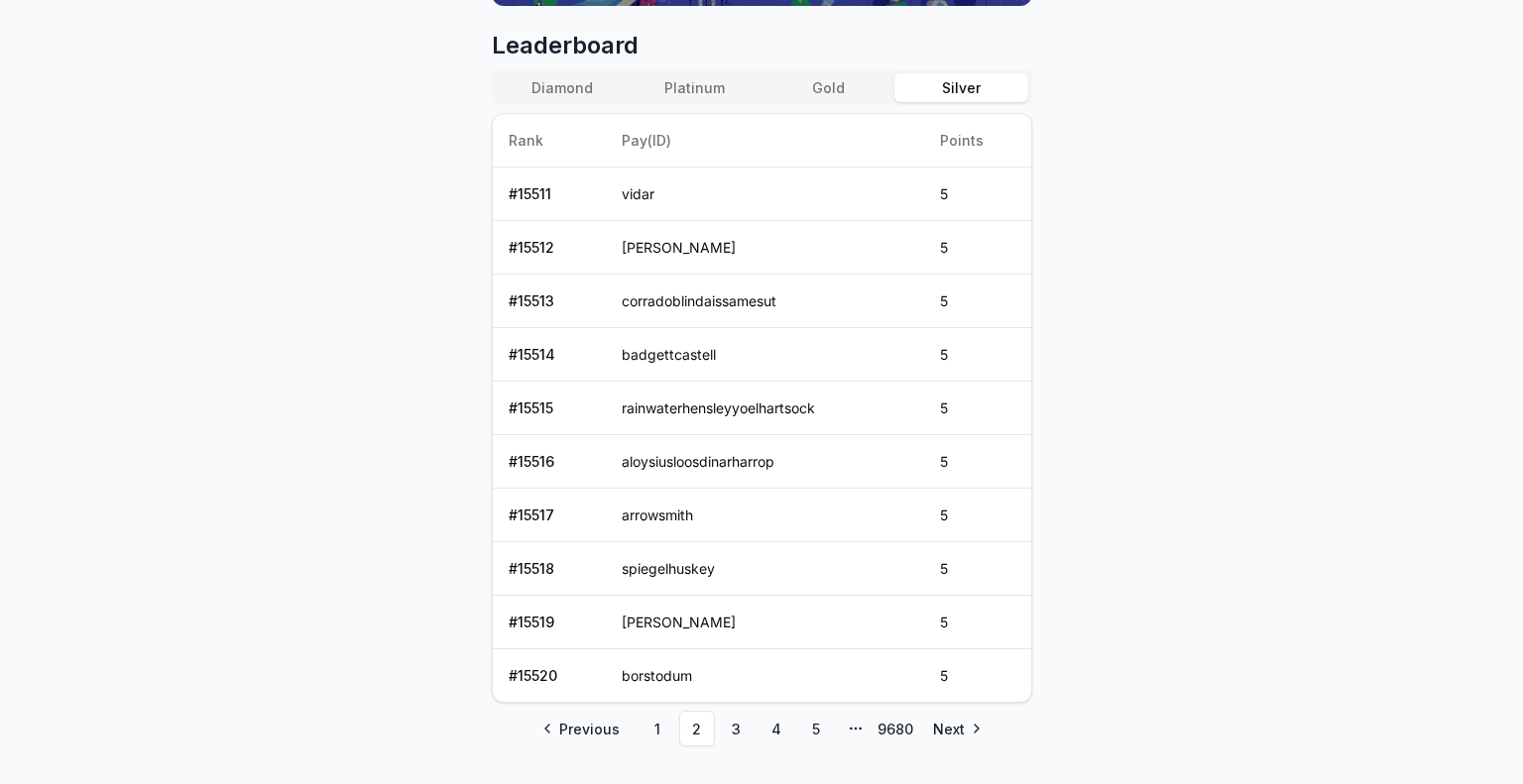 click on "Answer our quick survey for a chance to earn 10 USDT 📝 Alpha   5  Points Reveel Points  🚀 Earn Reveel Points by transacting and interacting with Reveel products. Earn Points Points Balance  5 Convert to $REVA Diamond 500 members Platinum 5,000 members Gold 10,000 members Silver 96,794 members Refer friends and earn Points rewards https://reveel.id/refer/kristine0525id Invite friends Join the discussion on Discord Join Discord     31.2K community members Leaderboard Diamond Platinum Gold Silver Rank Pay(ID) Points # 15511 vidar 5 # 15512 crespin 5 # 15513 corradoblindaissamesut 5 # 15514 badgettcastell 5 # 15515 rainwaterhensleyyoelhartsock 5 # 15516 aloysiusloosdinarharrop 5 # 15517 arrowsmith 5 # 15518 spiegelhuskey 5 # 15519 rebecca 5 # 15520 borstodum 5 Previous 1 2 3 4 5 More pages 9680 Next" at bounding box center (762, 392) 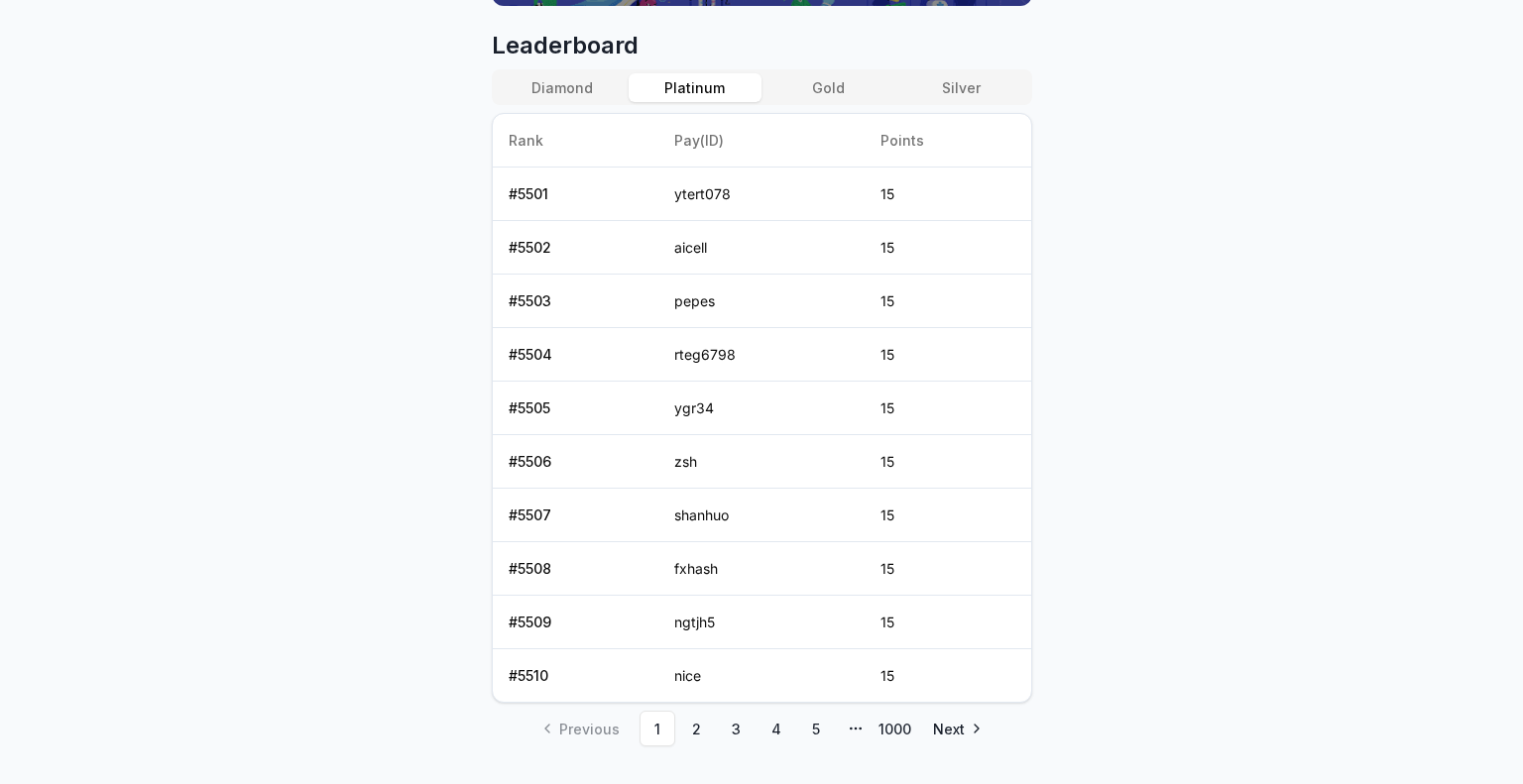 click on "Platinum" at bounding box center (695, 87) 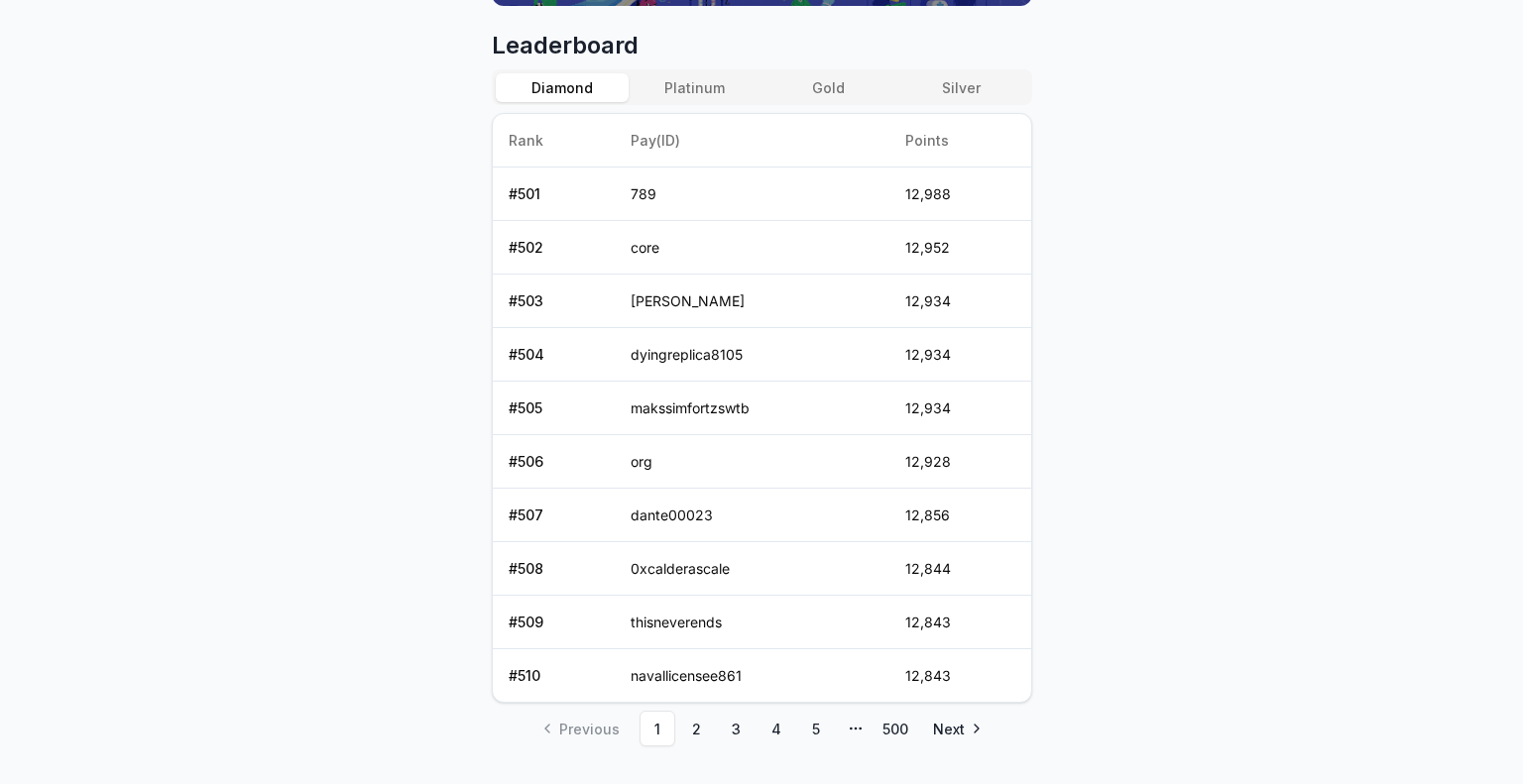 click on "Diamond" at bounding box center (562, 87) 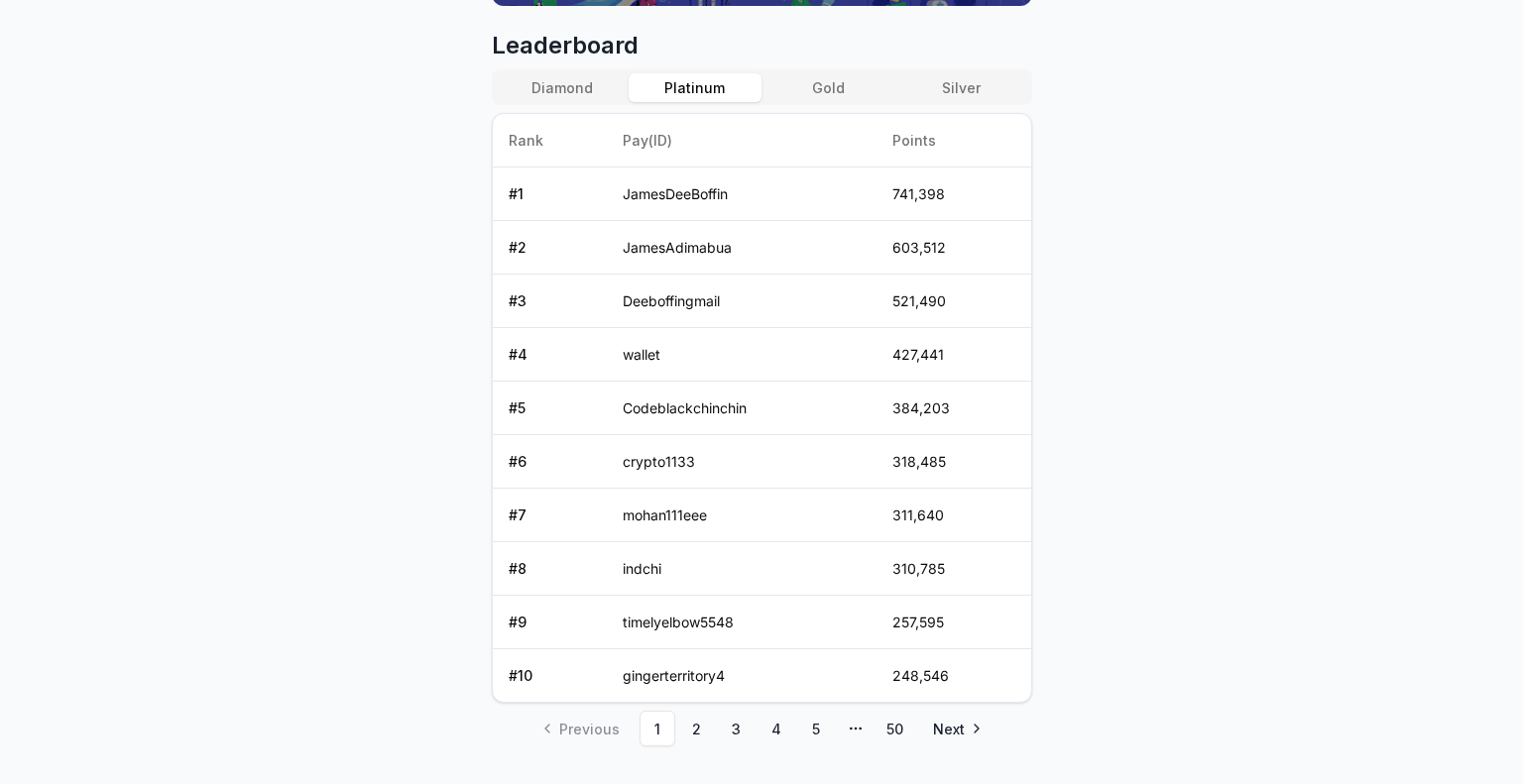 click on "Platinum" at bounding box center [695, 87] 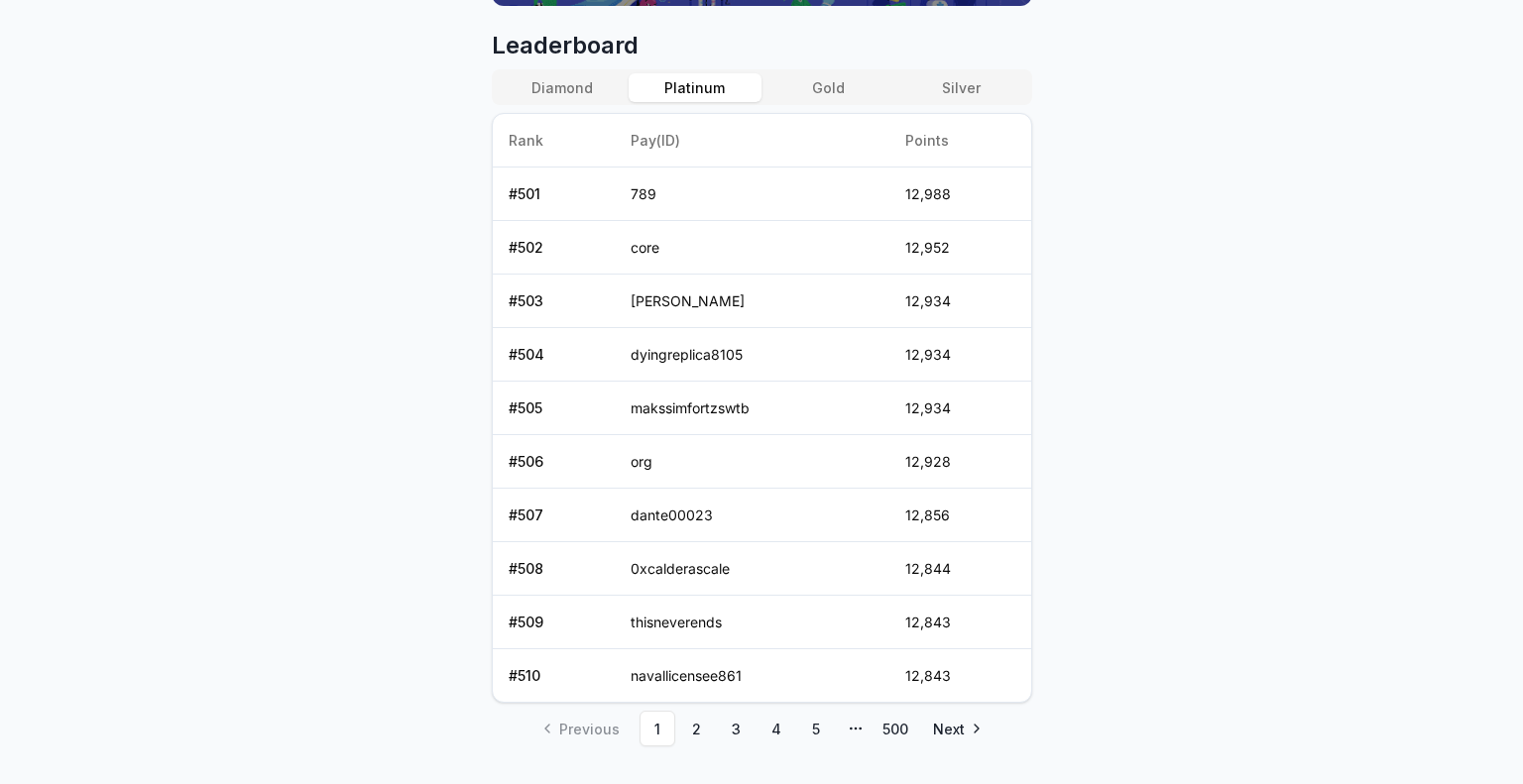 click on "Gold" at bounding box center [828, 87] 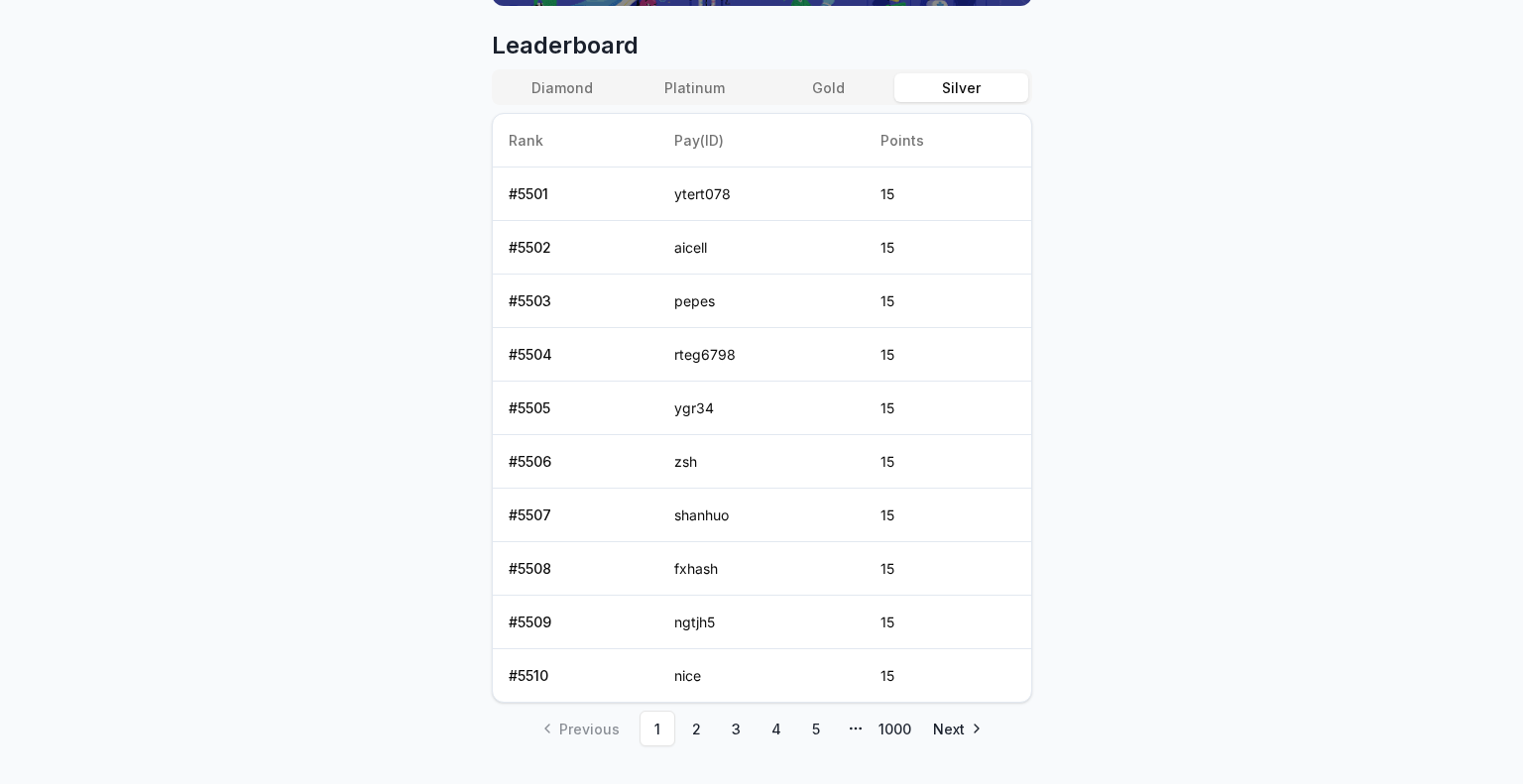 click on "Silver" at bounding box center [961, 87] 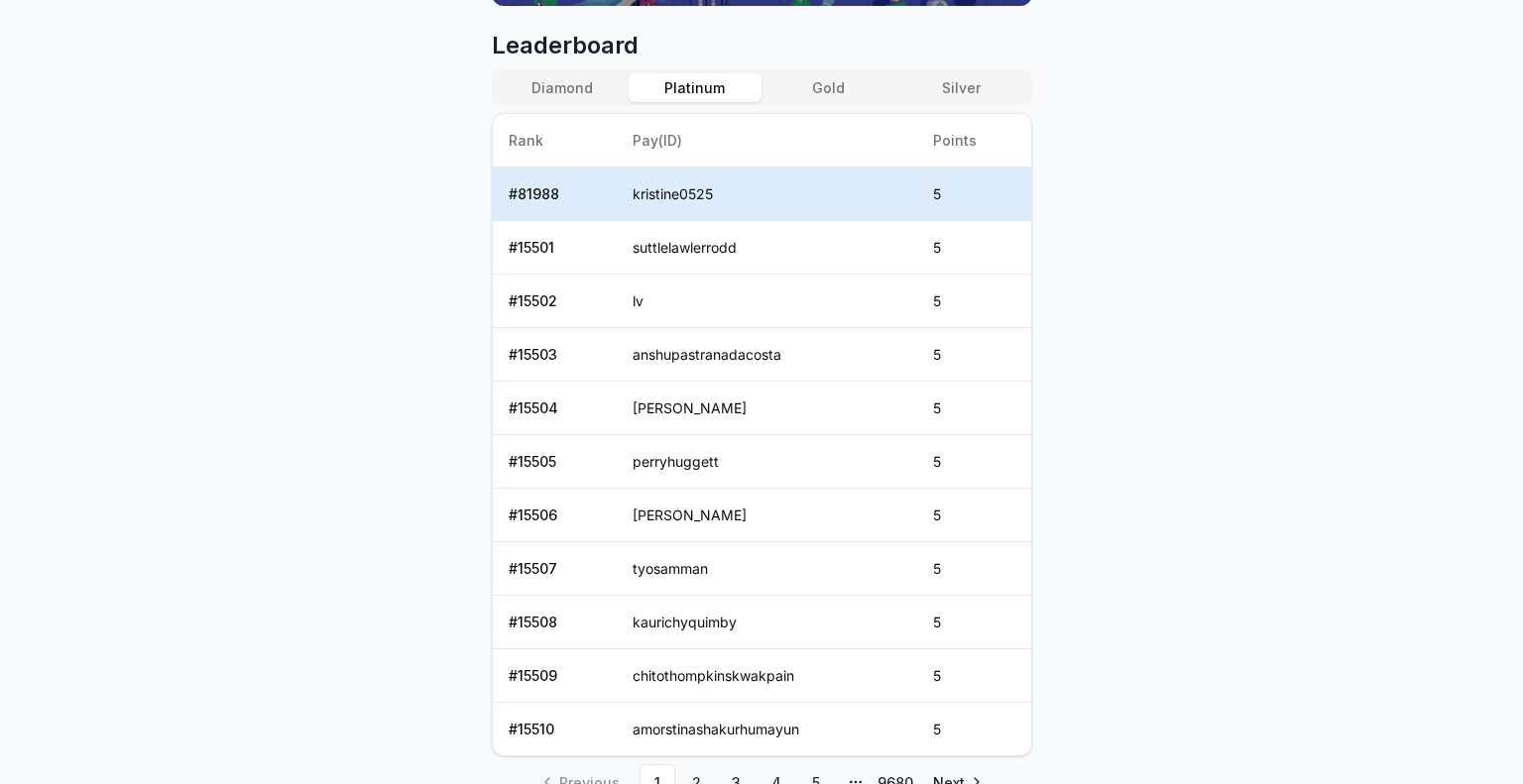 click on "Platinum" at bounding box center [695, 87] 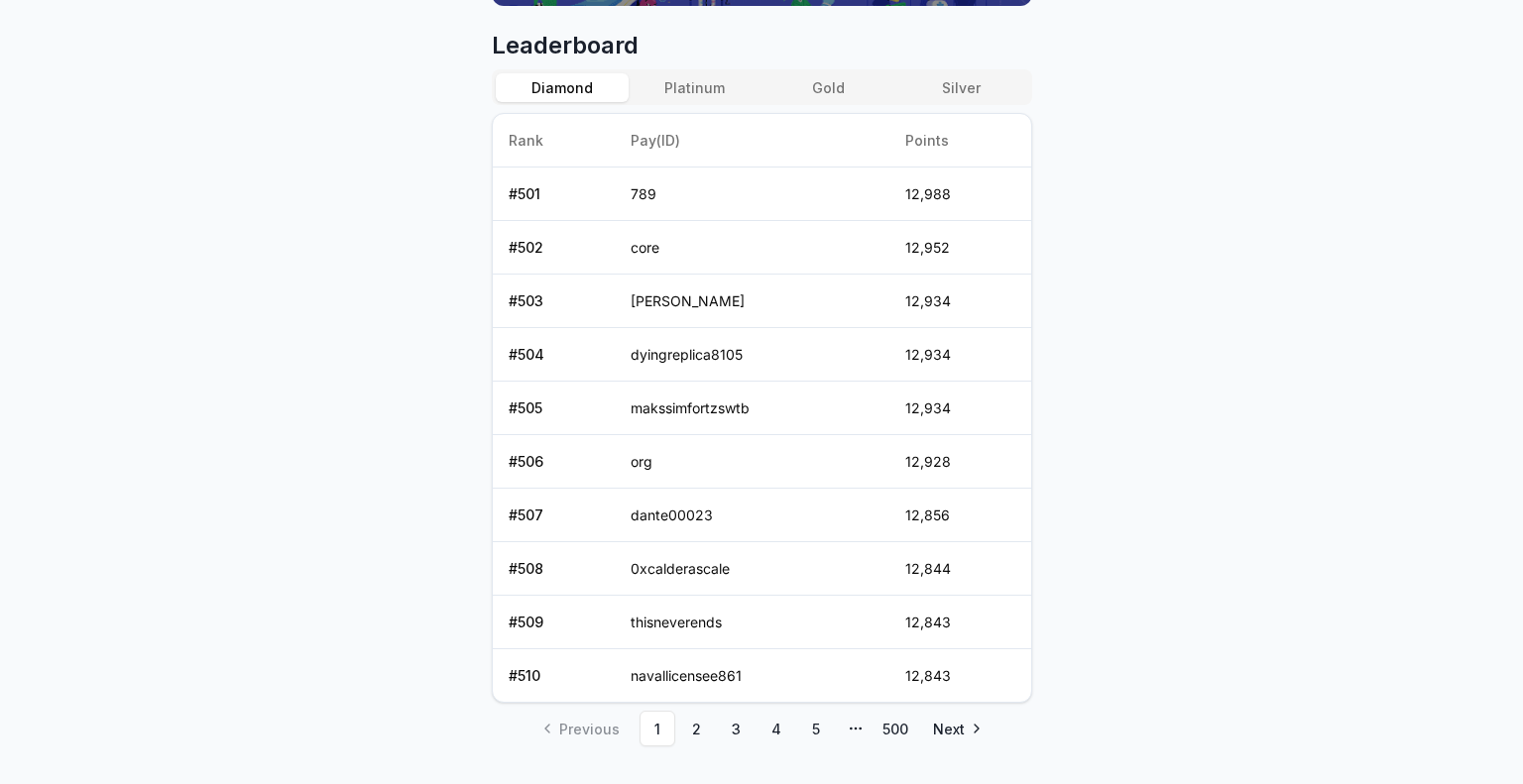 click on "Diamond" at bounding box center (562, 87) 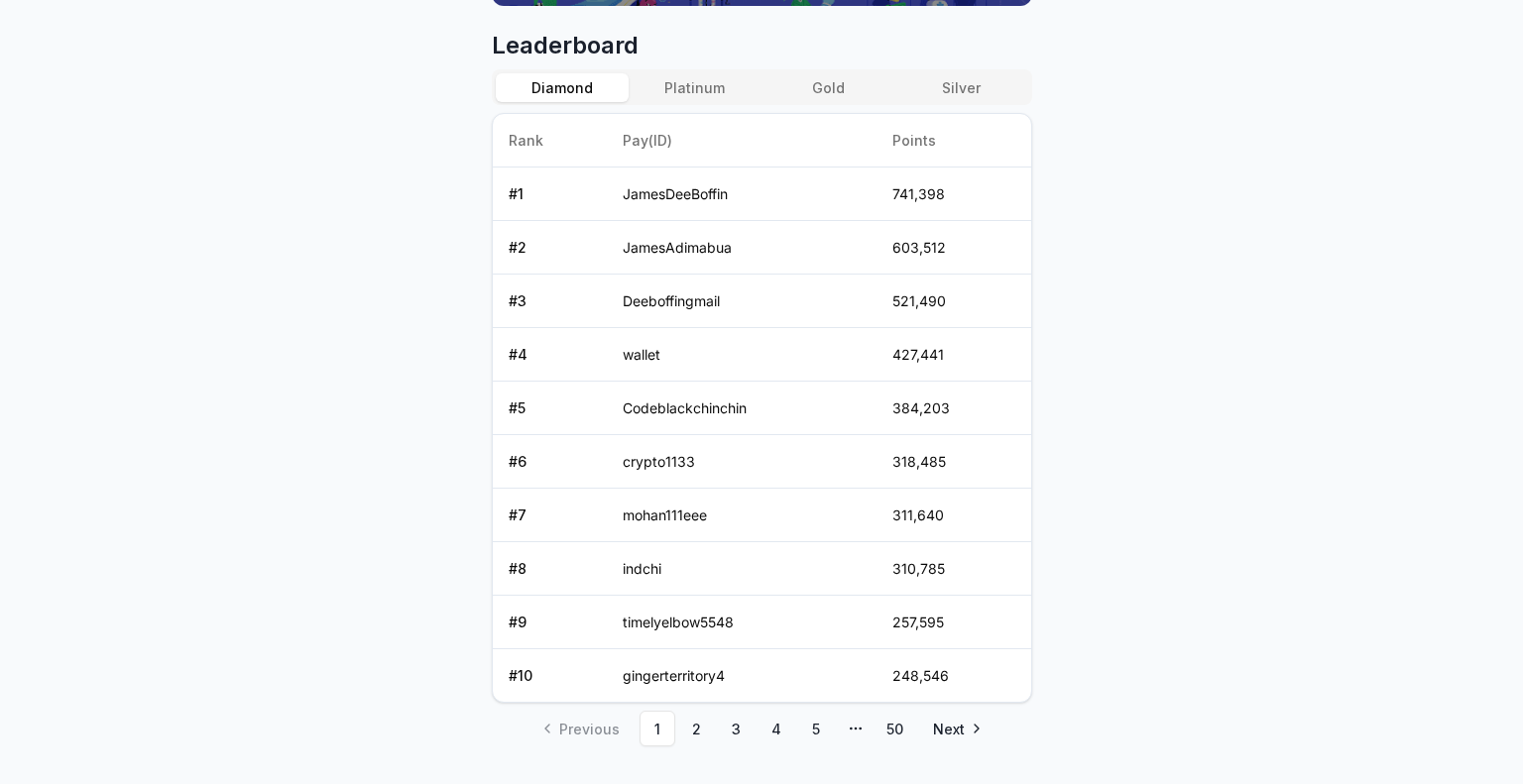 click on "Silver" at bounding box center [961, 87] 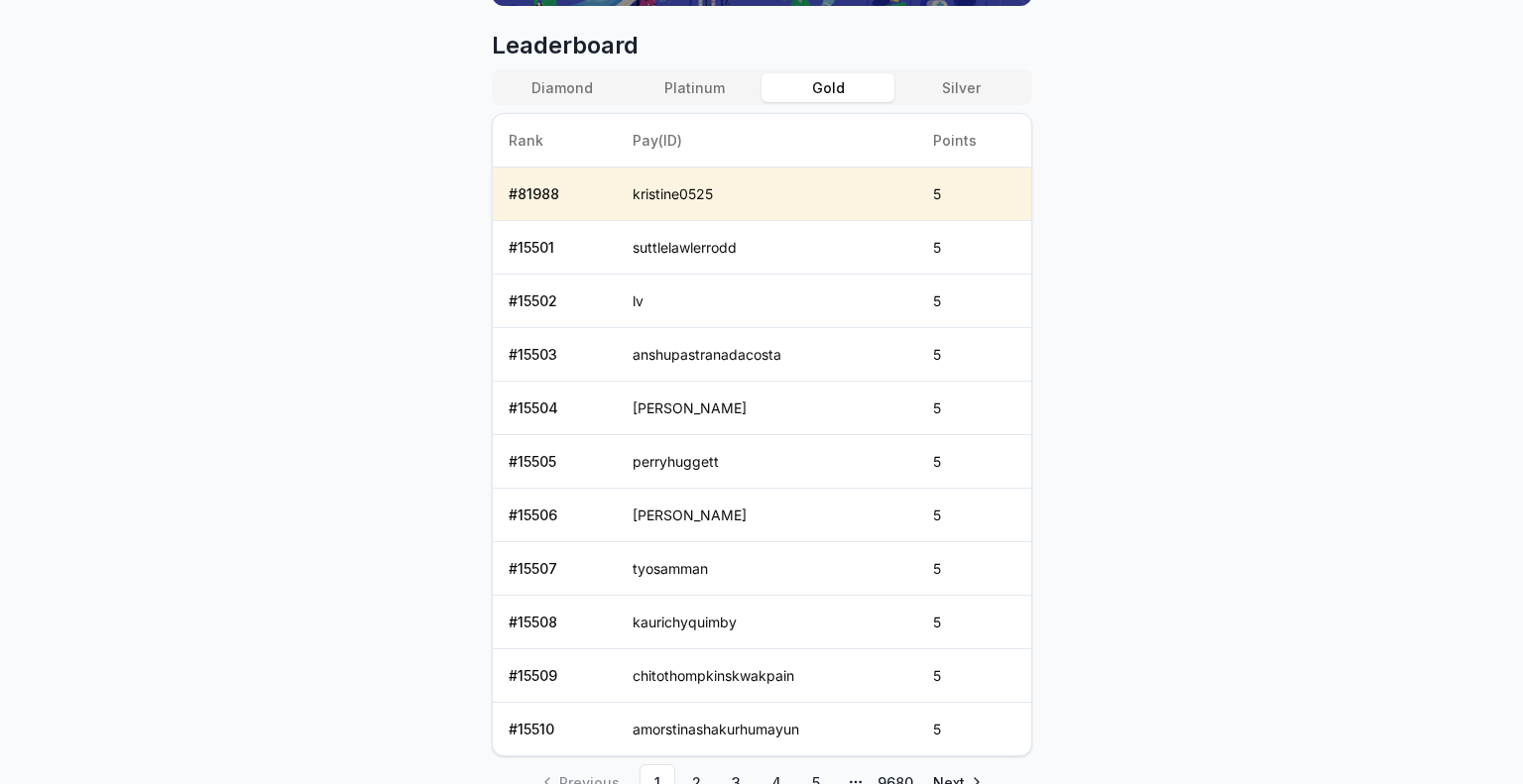 click on "Gold" at bounding box center [828, 87] 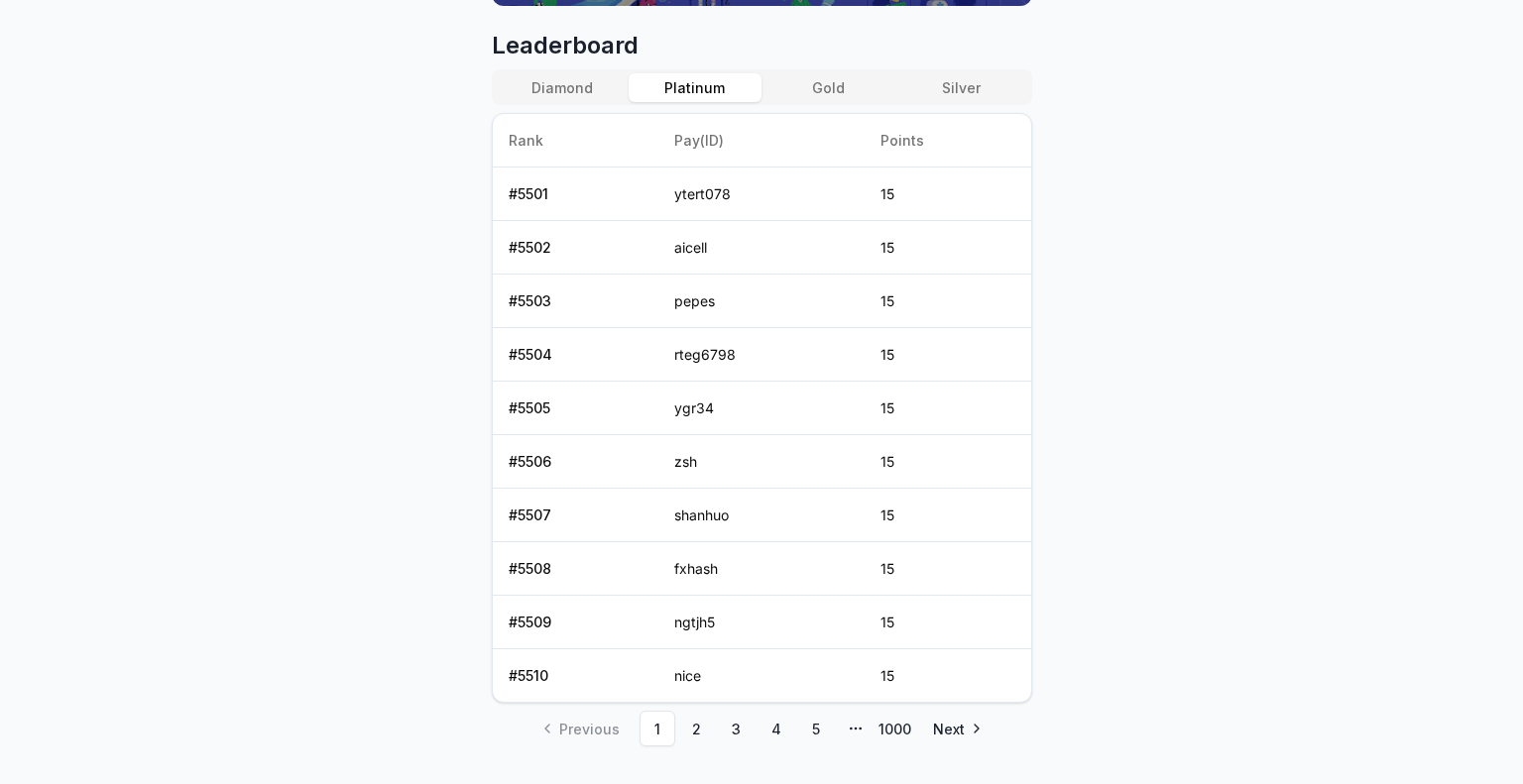 click on "Platinum" at bounding box center [695, 87] 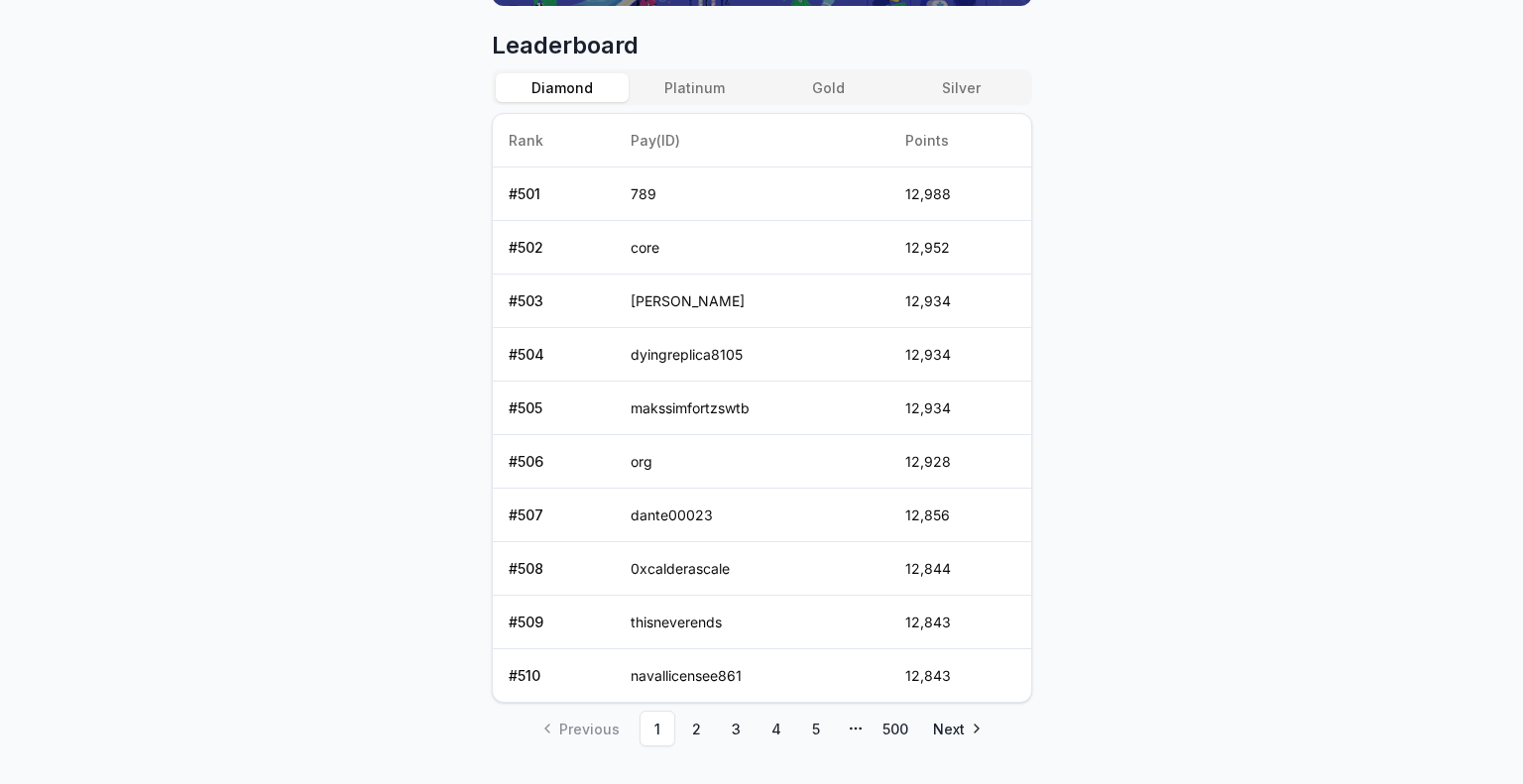 click on "Diamond" at bounding box center [562, 87] 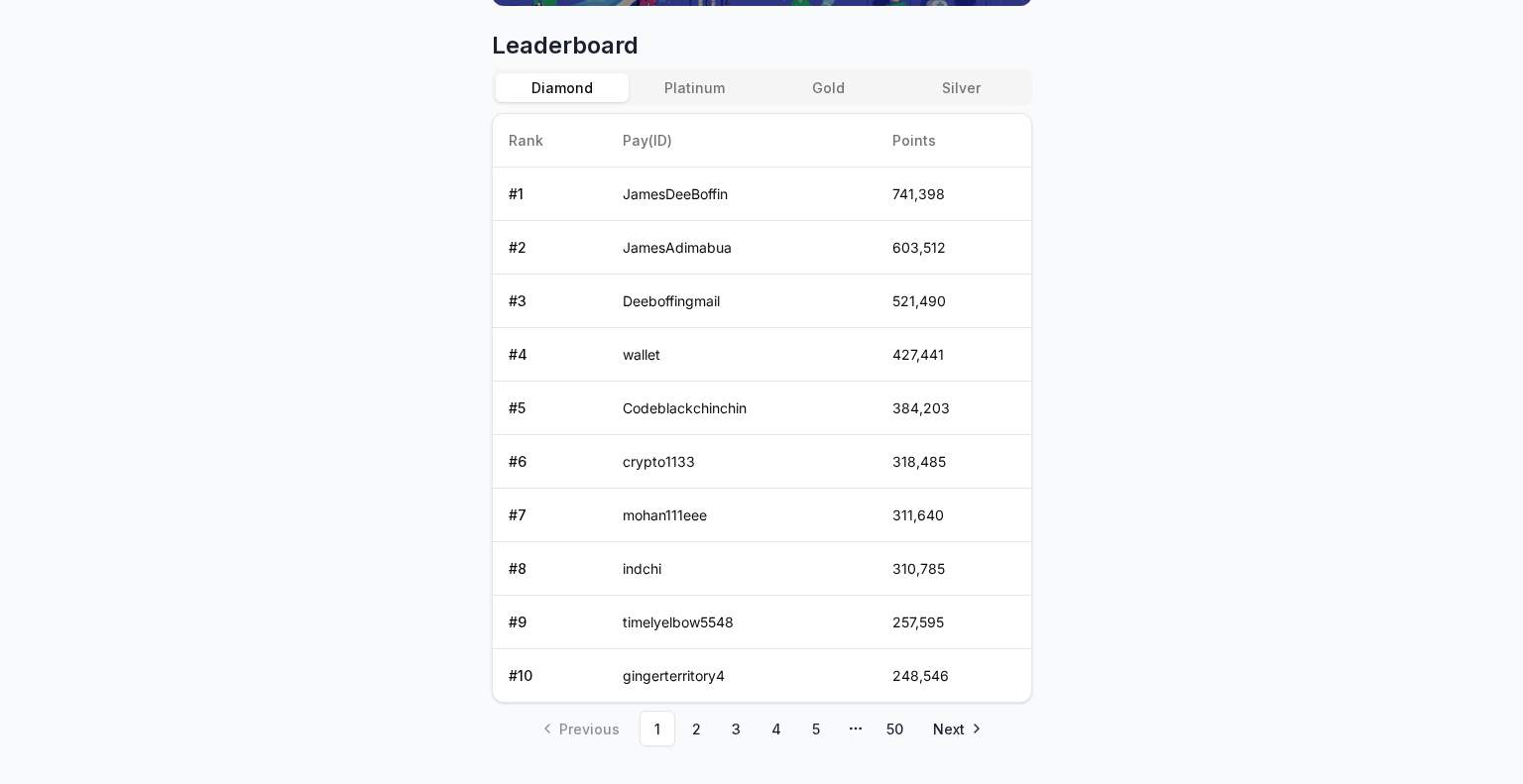 click on "Answer our quick survey for a chance to earn 10 USDT 📝 Alpha   5  Points Reveel Points  🚀 Earn Reveel Points by transacting and interacting with Reveel products. Earn Points Points Balance  5 Convert to $REVA Diamond 500 members Platinum 5,000 members Gold 10,000 members Silver 96,794 members Refer friends and earn Points rewards https://reveel.id/refer/kristine0525id Invite friends Join the discussion on Discord Join Discord     31.2K community members Leaderboard Diamond Platinum Gold Silver Rank Pay(ID) Points # 1 JamesDeeBoffin 741,398 # 2 JamesAdimabua 603,512 # 3 Deeboffingmail 521,490 # 4 wallet 427,441 # 5 Codeblackchinchin 384,203 # 6 crypto1133 318,485 # 7 mohan111eee 311,640 # 8 indchi 310,785 # 9 timelyelbow5548 257,595 # 10 gingerterritory4 248,546 Previous 1 2 3 4 5 More pages 50 Next" at bounding box center (762, 392) 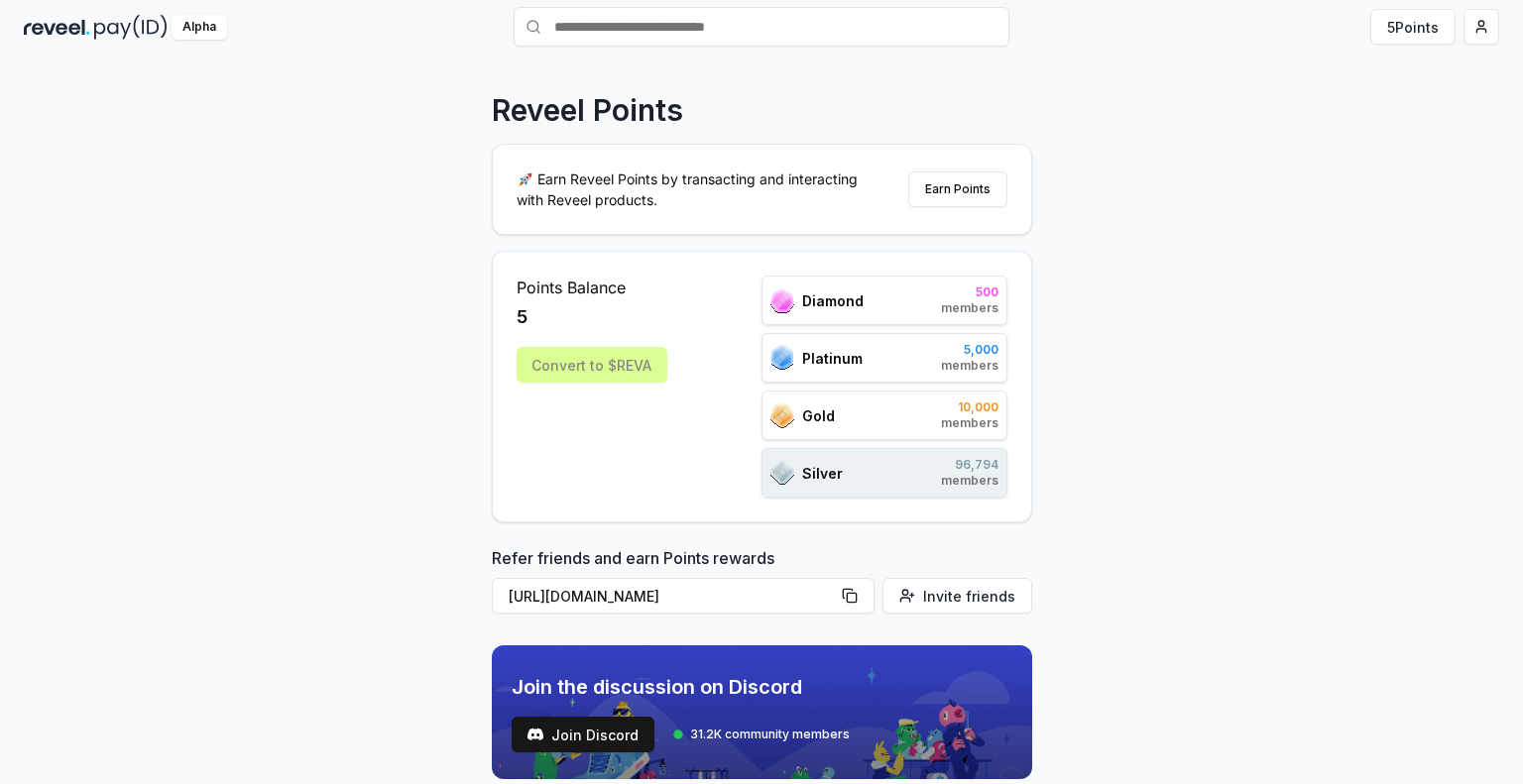 scroll, scrollTop: 0, scrollLeft: 0, axis: both 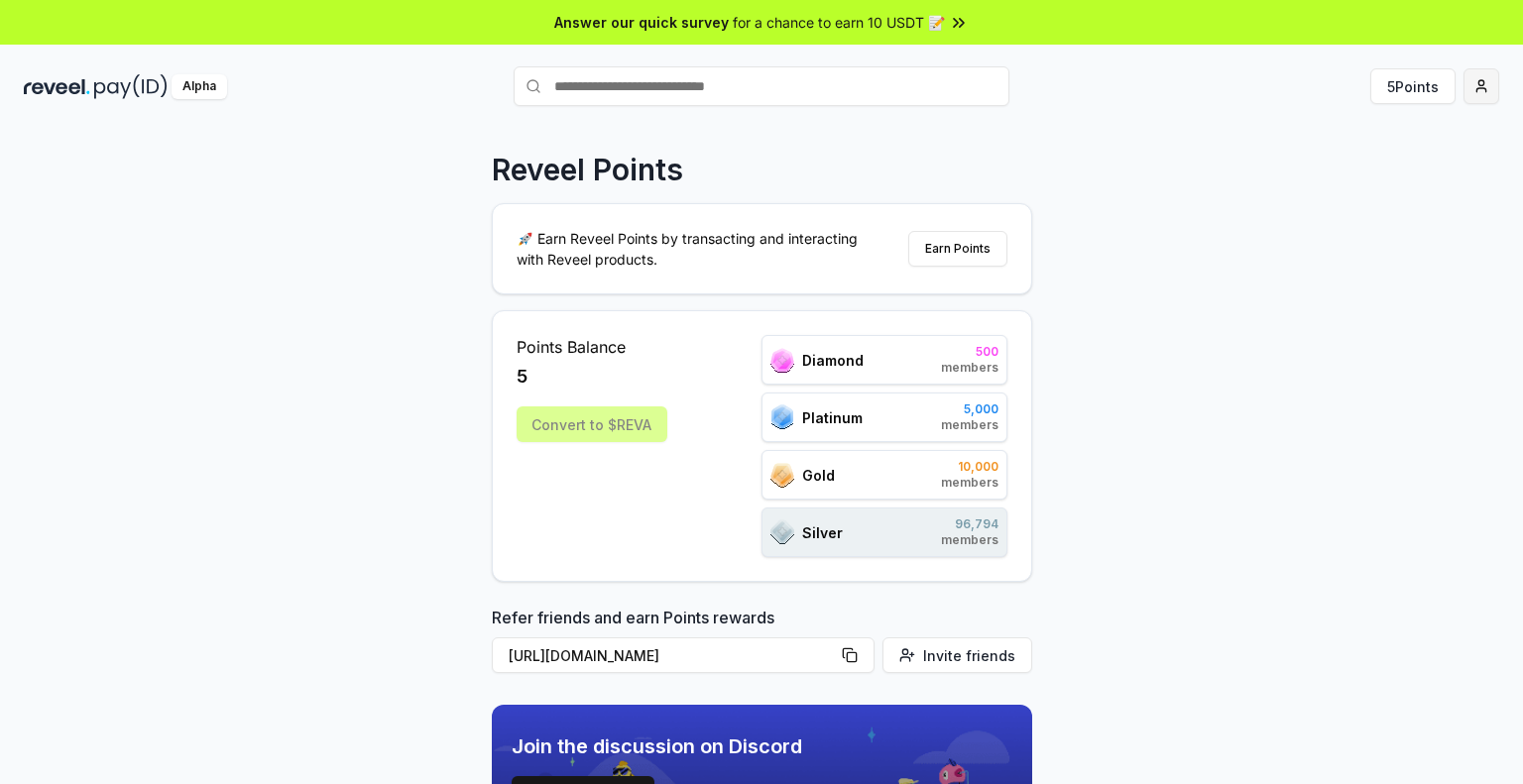 click on "Answer our quick survey for a chance to earn 10 USDT 📝 Alpha   5  Points Reveel Points  🚀 Earn Reveel Points by transacting and interacting with Reveel products. Earn Points Points Balance  5 Convert to $REVA Diamond 500 members Platinum 5,000 members Gold 10,000 members Silver 96,794 members Refer friends and earn Points rewards https://reveel.id/refer/kristine0525id Invite friends Join the discussion on Discord Join Discord     31.2K community members Leaderboard Diamond Platinum Gold Silver Rank Pay(ID) Points # 1 JamesDeeBoffin 741,398 # 2 JamesAdimabua 603,512 # 3 Deeboffingmail 521,490 # 4 wallet 427,441 # 5 Codeblackchinchin 384,203 # 6 crypto1133 318,485 # 7 mohan111eee 311,640 # 8 indchi 310,785 # 9 timelyelbow5548 257,595 # 10 gingerterritory4 248,546 Previous 1 2 3 4 5 More pages 50 Next" at bounding box center (762, 392) 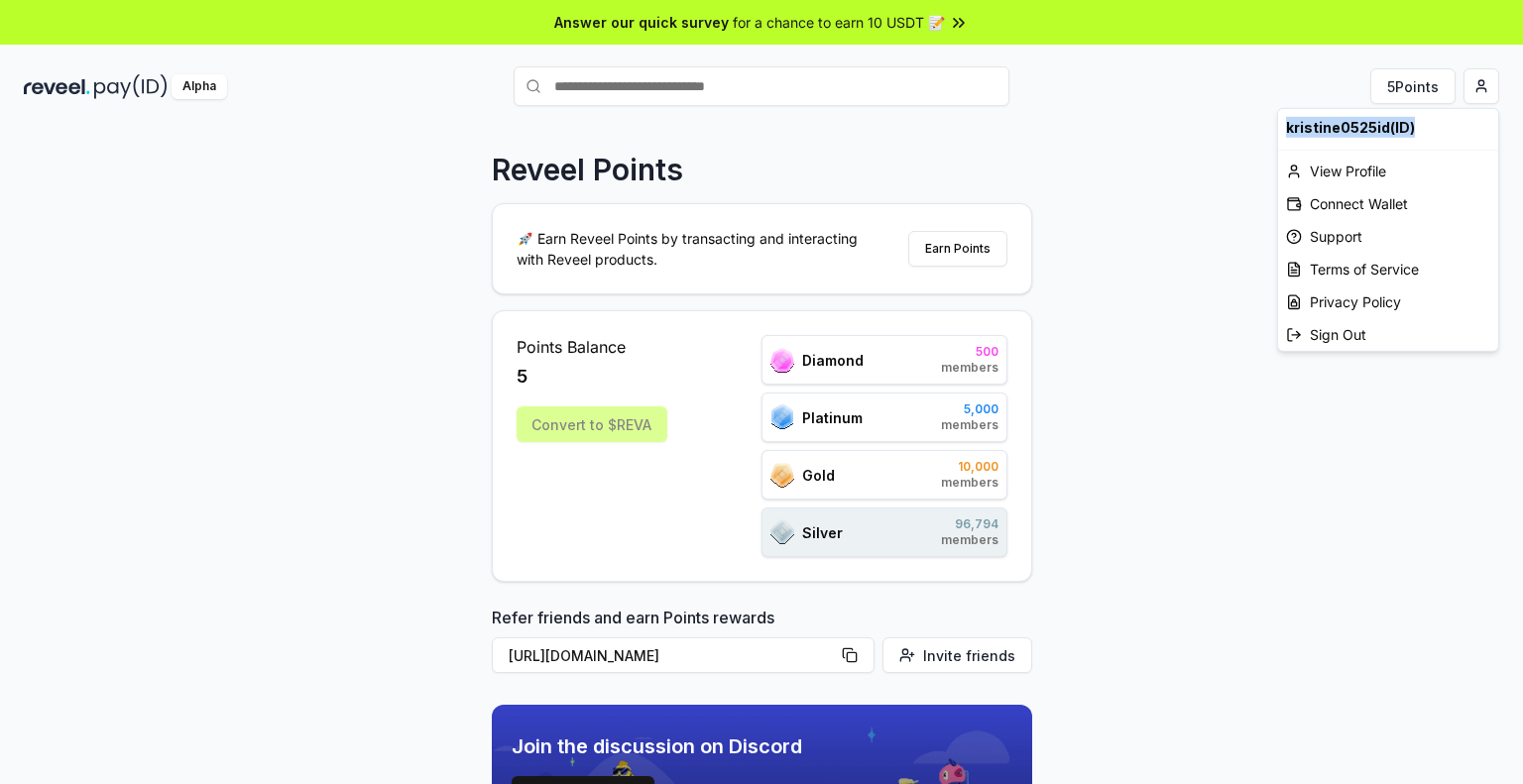 drag, startPoint x: 1285, startPoint y: 129, endPoint x: 1413, endPoint y: 127, distance: 128.0156 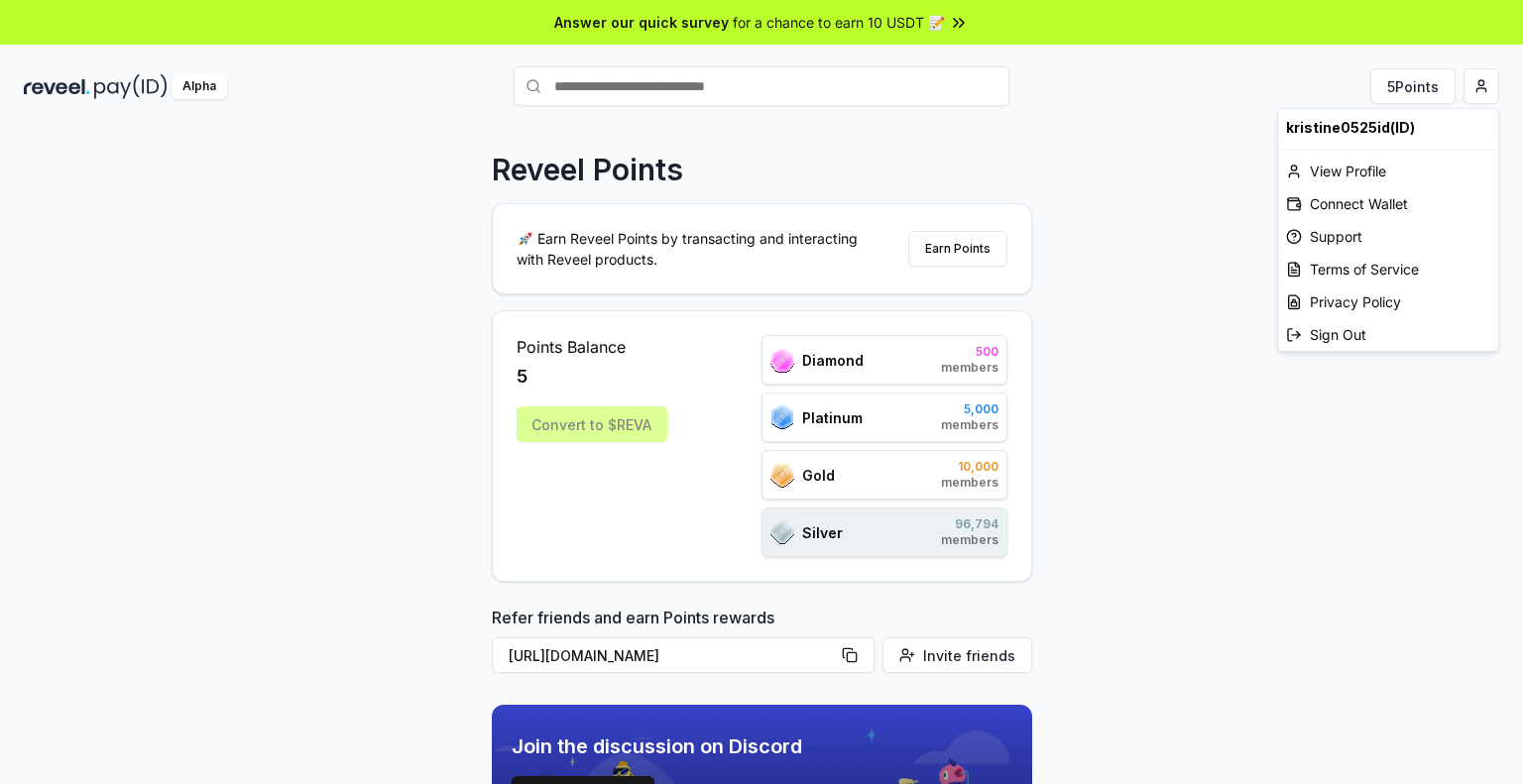 click on "Answer our quick survey for a chance to earn 10 USDT 📝 Alpha   5  Points Reveel Points  🚀 Earn Reveel Points by transacting and interacting with Reveel products. Earn Points Points Balance  5 Convert to $REVA Diamond 500 members Platinum 5,000 members Gold 10,000 members Silver 96,794 members Refer friends and earn Points rewards https://reveel.id/refer/kristine0525id Invite friends Join the discussion on Discord Join Discord     31.2K community members Leaderboard Diamond Platinum Gold Silver Rank Pay(ID) Points # 1 JamesDeeBoffin 741,398 # 2 JamesAdimabua 603,512 # 3 Deeboffingmail 521,490 # 4 wallet 427,441 # 5 Codeblackchinchin 384,203 # 6 crypto1133 318,485 # 7 mohan111eee 311,640 # 8 indchi 310,785 # 9 timelyelbow5548 257,595 # 10 gingerterritory4 248,546 Previous 1 2 3 4 5 More pages 50 Next kristine0525id(ID)   View Profile   Connect Wallet   Support   Terms of Service   Privacy Policy   Sign Out" at bounding box center (762, 392) 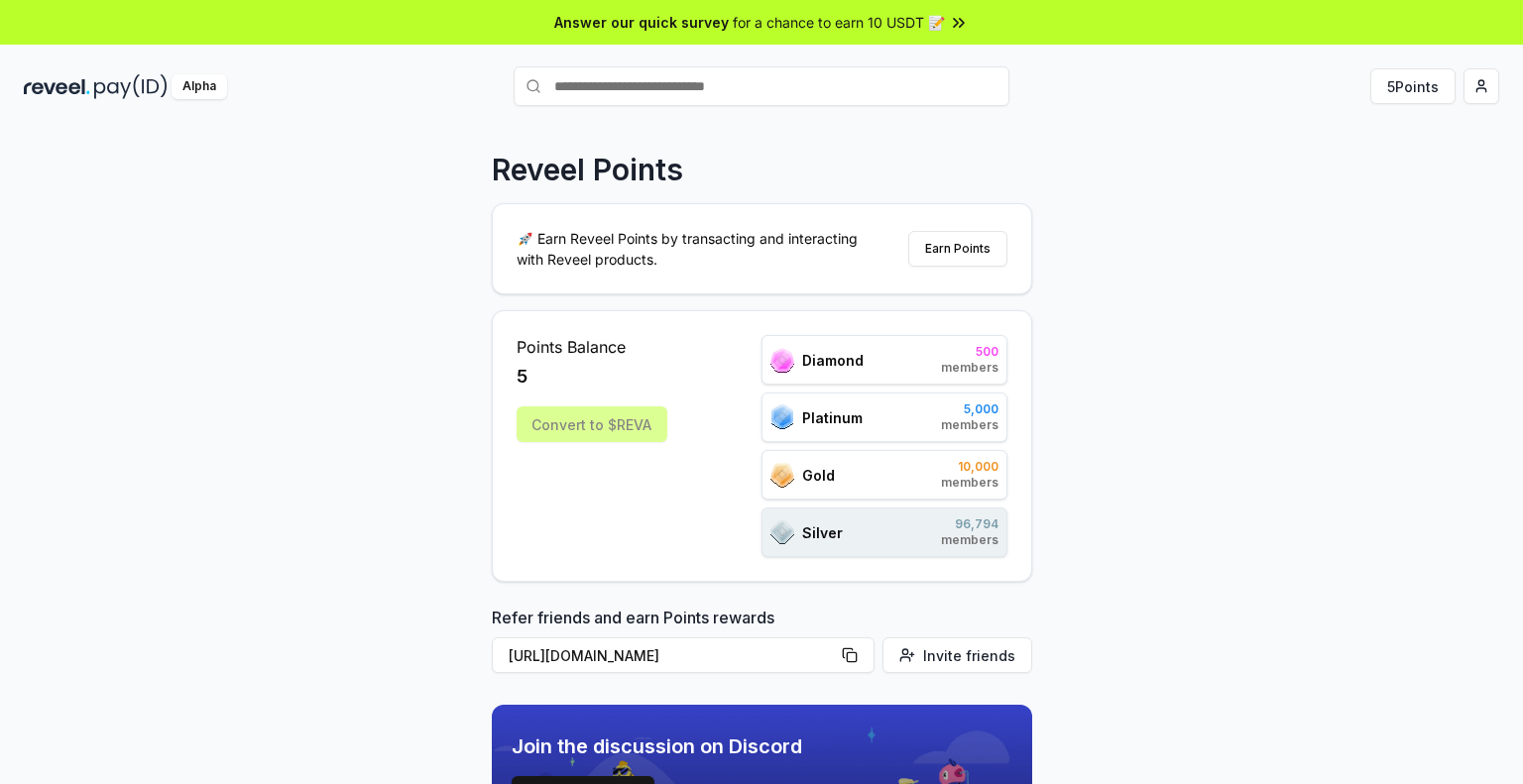 type 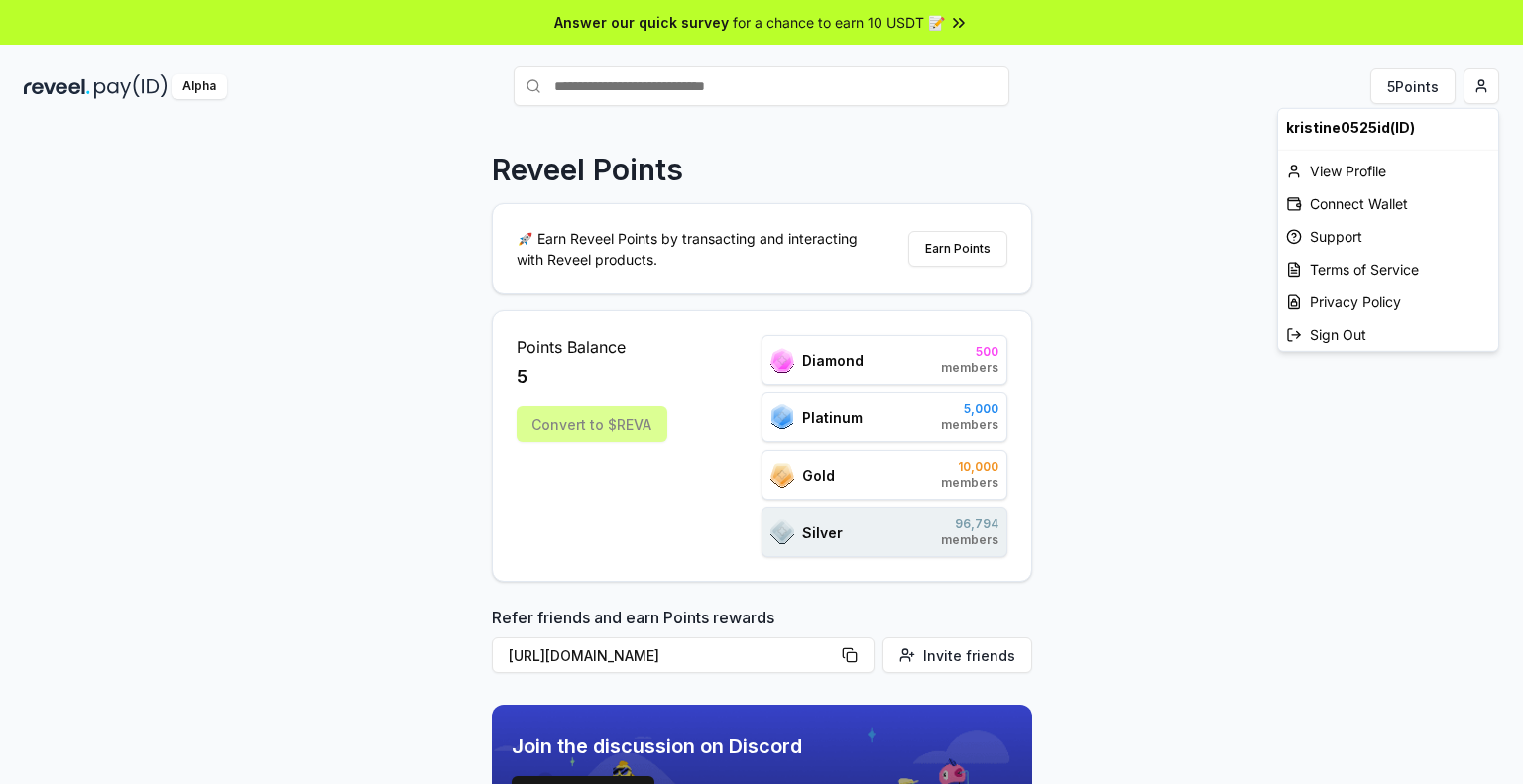 click on "Answer our quick survey for a chance to earn 10 USDT 📝 Alpha   5  Points Reveel Points  🚀 Earn Reveel Points by transacting and interacting with Reveel products. Earn Points Points Balance  5 Convert to $REVA Diamond 500 members Platinum 5,000 members Gold 10,000 members Silver 96,794 members Refer friends and earn Points rewards https://reveel.id/refer/kristine0525id Invite friends Join the discussion on Discord Join Discord     31.2K community members Leaderboard Diamond Platinum Gold Silver Rank Pay(ID) Points # 1 JamesDeeBoffin 741,398 # 2 JamesAdimabua 603,512 # 3 Deeboffingmail 521,490 # 4 wallet 427,441 # 5 Codeblackchinchin 384,203 # 6 crypto1133 318,485 # 7 mohan111eee 311,640 # 8 indchi 310,785 # 9 timelyelbow5548 257,595 # 10 gingerterritory4 248,546 Previous 1 2 3 4 5 More pages 50 Next kristine0525id(ID)   View Profile   Connect Wallet   Support   Terms of Service   Privacy Policy   Sign Out" at bounding box center [762, 392] 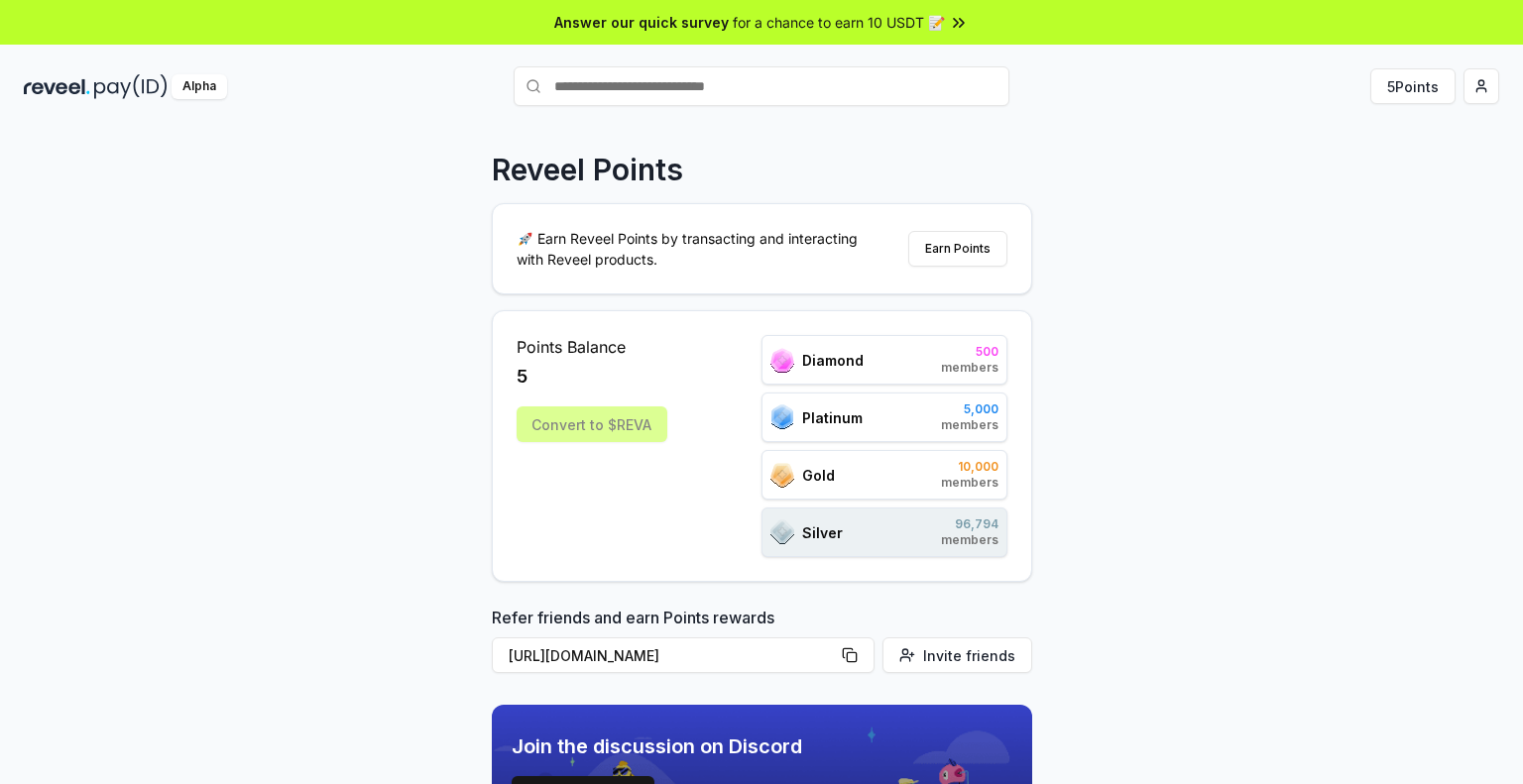 click on "Reveel Points  🚀 Earn Reveel Points by transacting and interacting with Reveel products. Earn Points Points Balance  5 Convert to $REVA Diamond 500 members Platinum 5,000 members Gold 10,000 members Silver 96,794 members Refer friends and earn Points rewards https://reveel.id/refer/kristine0525id Invite friends Join the discussion on Discord Join Discord     31.2K community members Leaderboard Diamond Platinum Gold Silver Rank Pay(ID) Points # 1 JamesDeeBoffin 741,398 # 2 JamesAdimabua 603,512 # 3 Deeboffingmail 521,490 # 4 wallet 427,441 # 5 Codeblackchinchin 384,203 # 6 crypto1133 318,485 # 7 mohan111eee 311,640 # 8 indchi 310,785 # 9 timelyelbow5548 257,595 # 10 gingerterritory4 248,546 Previous 1 2 3 4 5 More pages 50 Next" at bounding box center (762, 476) 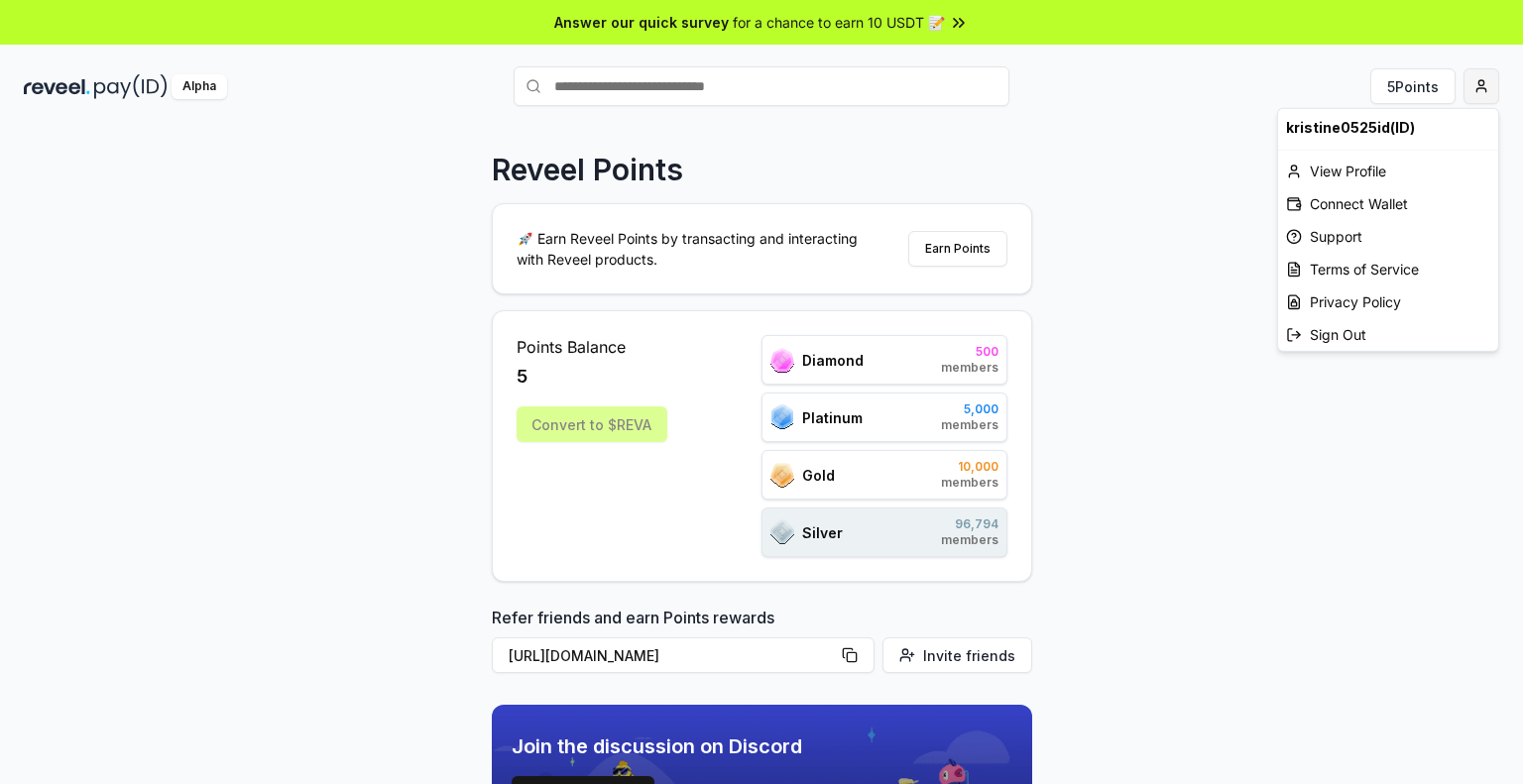 click on "Answer our quick survey for a chance to earn 10 USDT 📝 Alpha   5  Points Reveel Points  🚀 Earn Reveel Points by transacting and interacting with Reveel products. Earn Points Points Balance  5 Convert to $REVA Diamond 500 members Platinum 5,000 members Gold 10,000 members Silver 96,794 members Refer friends and earn Points rewards https://reveel.id/refer/kristine0525id Invite friends Join the discussion on Discord Join Discord     31.2K community members Leaderboard Diamond Platinum Gold Silver Rank Pay(ID) Points # 1 JamesDeeBoffin 741,398 # 2 JamesAdimabua 603,512 # 3 Deeboffingmail 521,490 # 4 wallet 427,441 # 5 Codeblackchinchin 384,203 # 6 crypto1133 318,485 # 7 mohan111eee 311,640 # 8 indchi 310,785 # 9 timelyelbow5548 257,595 # 10 gingerterritory4 248,546 Previous 1 2 3 4 5 More pages 50 Next kristine0525id(ID)   View Profile   Connect Wallet   Support   Terms of Service   Privacy Policy   Sign Out" at bounding box center [762, 392] 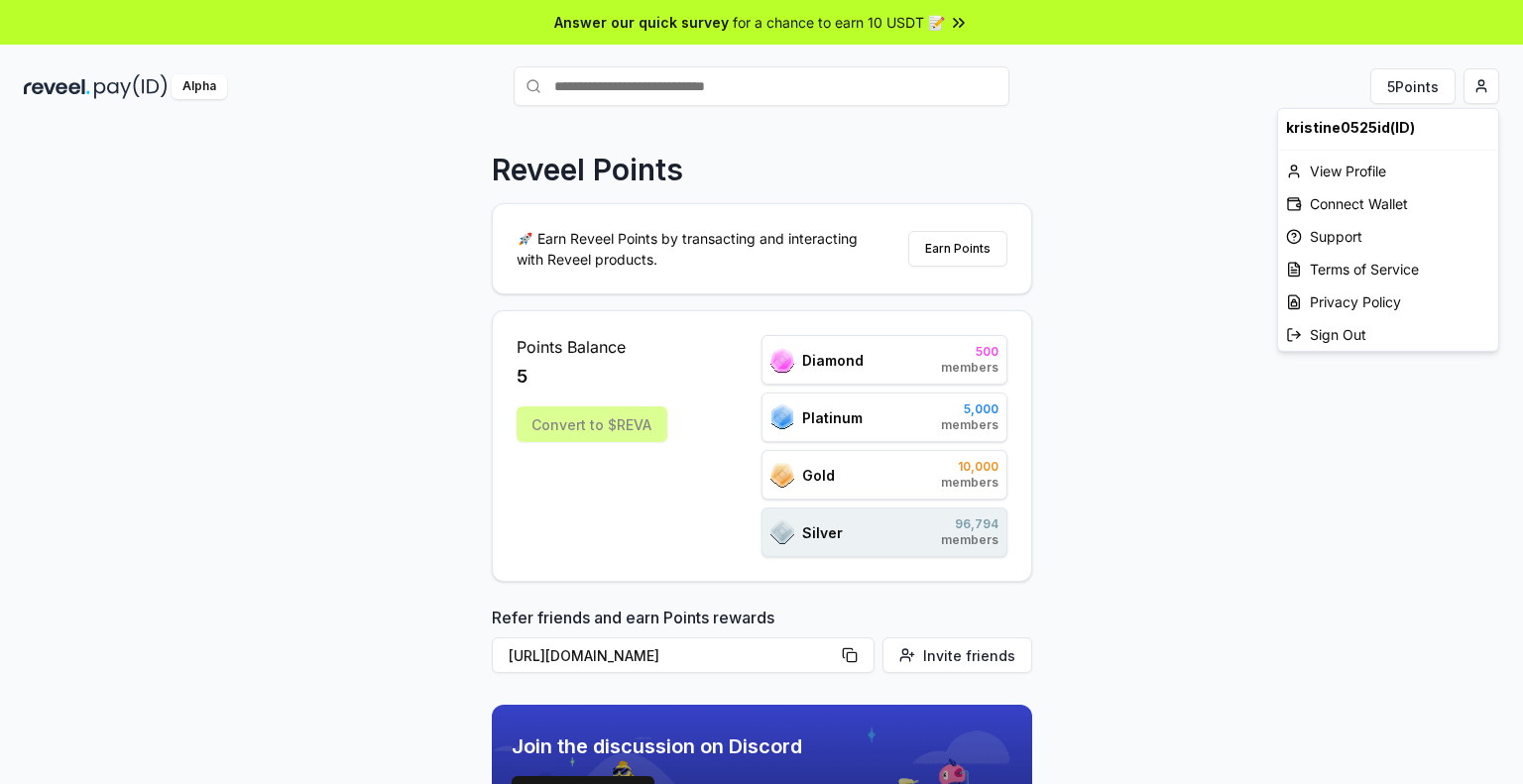 click on "Answer our quick survey for a chance to earn 10 USDT 📝 Alpha   5  Points Reveel Points  🚀 Earn Reveel Points by transacting and interacting with Reveel products. Earn Points Points Balance  5 Convert to $REVA Diamond 500 members Platinum 5,000 members Gold 10,000 members Silver 96,794 members Refer friends and earn Points rewards https://reveel.id/refer/kristine0525id Invite friends Join the discussion on Discord Join Discord     31.2K community members Leaderboard Diamond Platinum Gold Silver Rank Pay(ID) Points # 1 JamesDeeBoffin 741,398 # 2 JamesAdimabua 603,512 # 3 Deeboffingmail 521,490 # 4 wallet 427,441 # 5 Codeblackchinchin 384,203 # 6 crypto1133 318,485 # 7 mohan111eee 311,640 # 8 indchi 310,785 # 9 timelyelbow5548 257,595 # 10 gingerterritory4 248,546 Previous 1 2 3 4 5 More pages 50 Next kristine0525id(ID)   View Profile   Connect Wallet   Support   Terms of Service   Privacy Policy   Sign Out" at bounding box center [762, 392] 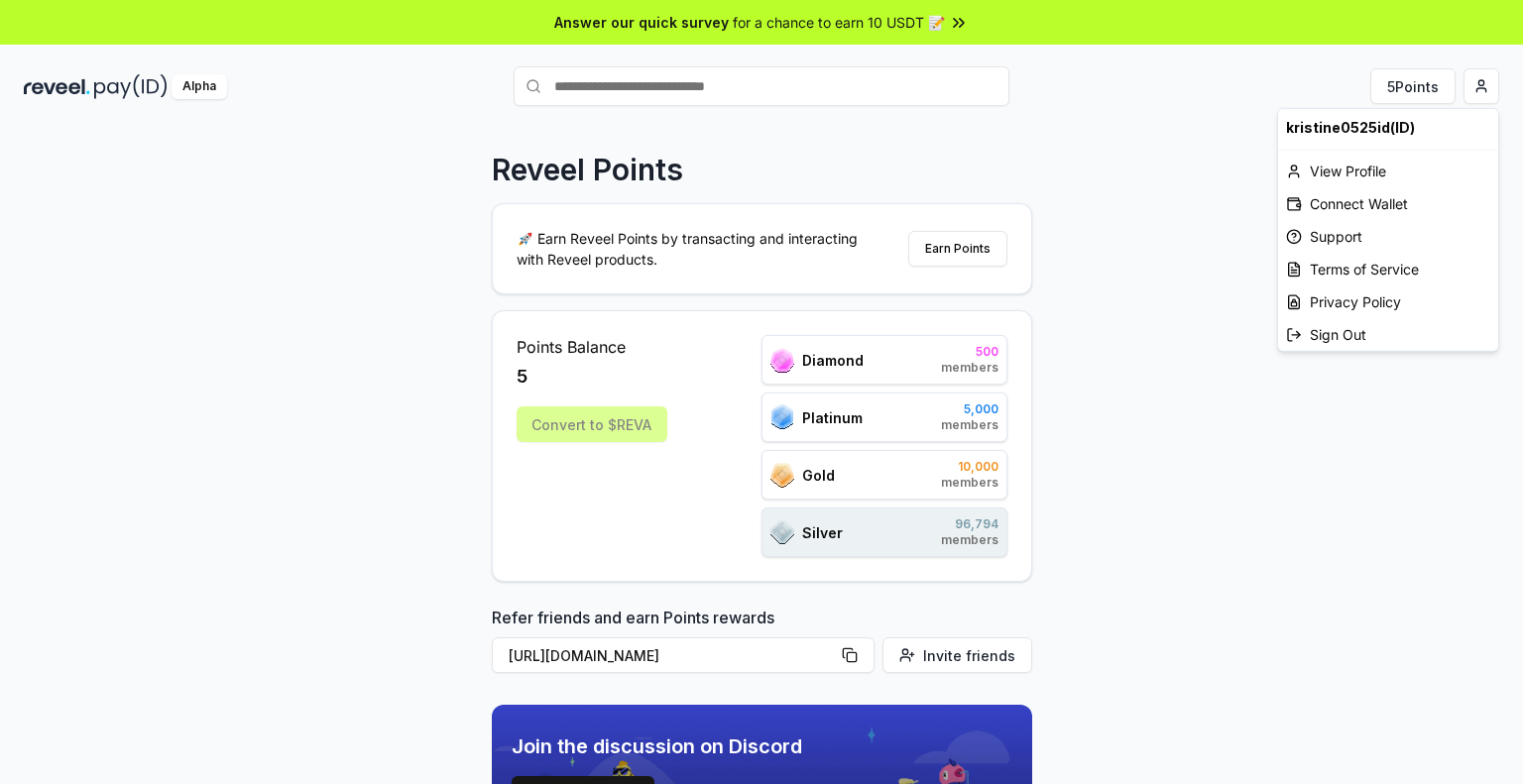click on "Answer our quick survey for a chance to earn 10 USDT 📝 Alpha   5  Points Reveel Points  🚀 Earn Reveel Points by transacting and interacting with Reveel products. Earn Points Points Balance  5 Convert to $REVA Diamond 500 members Platinum 5,000 members Gold 10,000 members Silver 96,794 members Refer friends and earn Points rewards https://reveel.id/refer/kristine0525id Invite friends Join the discussion on Discord Join Discord     31.2K community members Leaderboard Diamond Platinum Gold Silver Rank Pay(ID) Points # 1 JamesDeeBoffin 741,398 # 2 JamesAdimabua 603,512 # 3 Deeboffingmail 521,490 # 4 wallet 427,441 # 5 Codeblackchinchin 384,203 # 6 crypto1133 318,485 # 7 mohan111eee 311,640 # 8 indchi 310,785 # 9 timelyelbow5548 257,595 # 10 gingerterritory4 248,546 Previous 1 2 3 4 5 More pages 50 Next kristine0525id(ID)   View Profile   Connect Wallet   Support   Terms of Service   Privacy Policy   Sign Out" at bounding box center [762, 392] 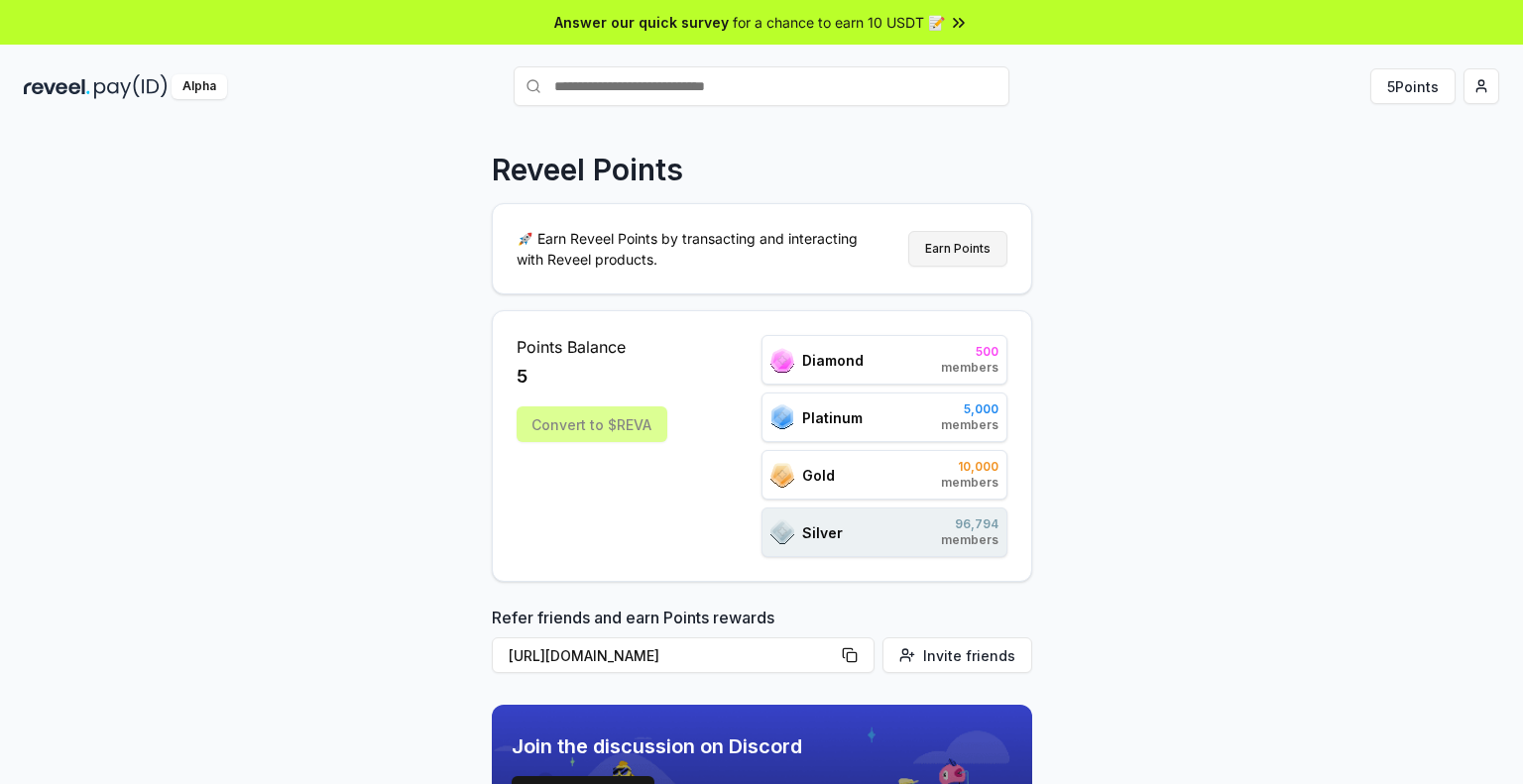 click on "Earn Points" at bounding box center (958, 249) 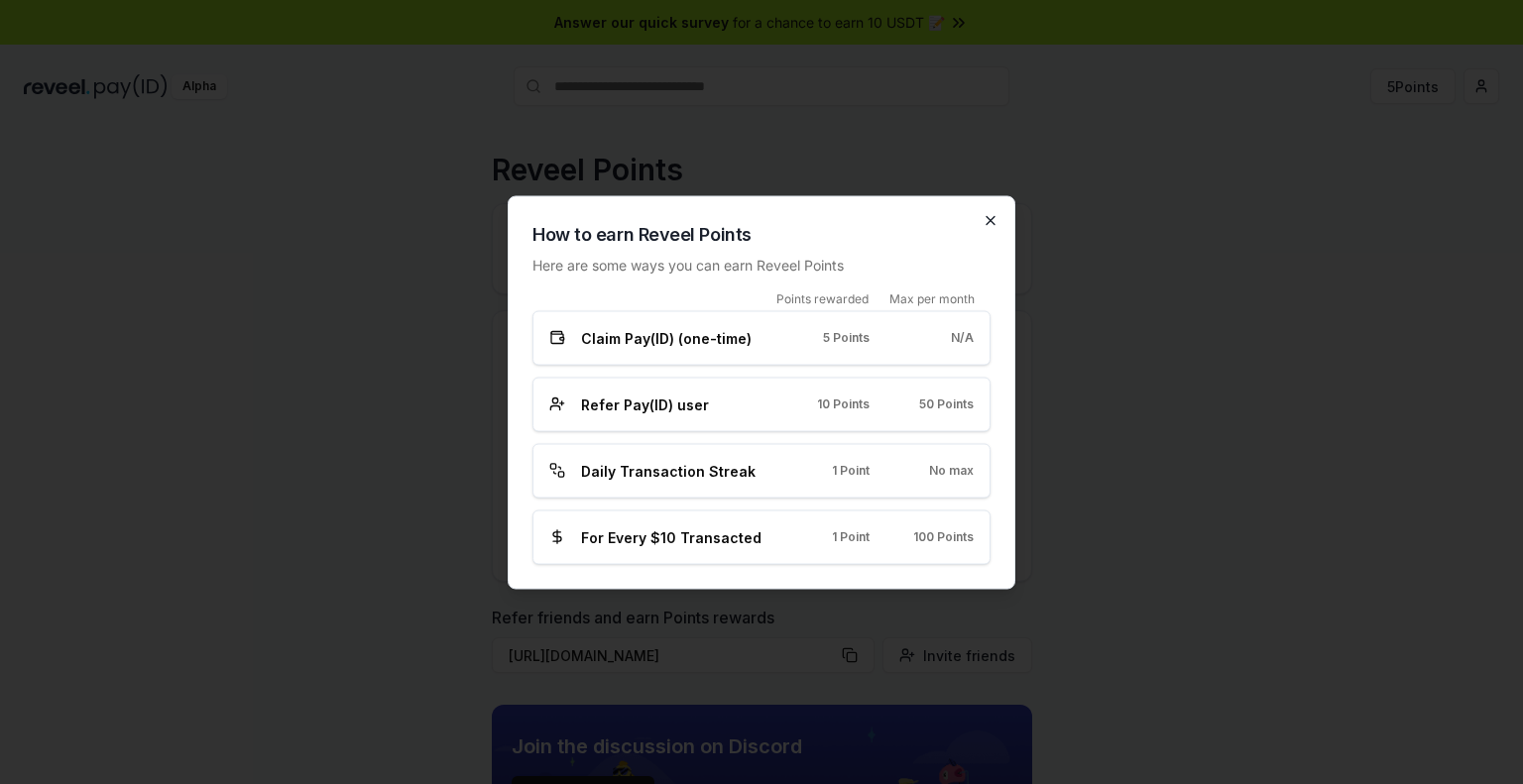 click 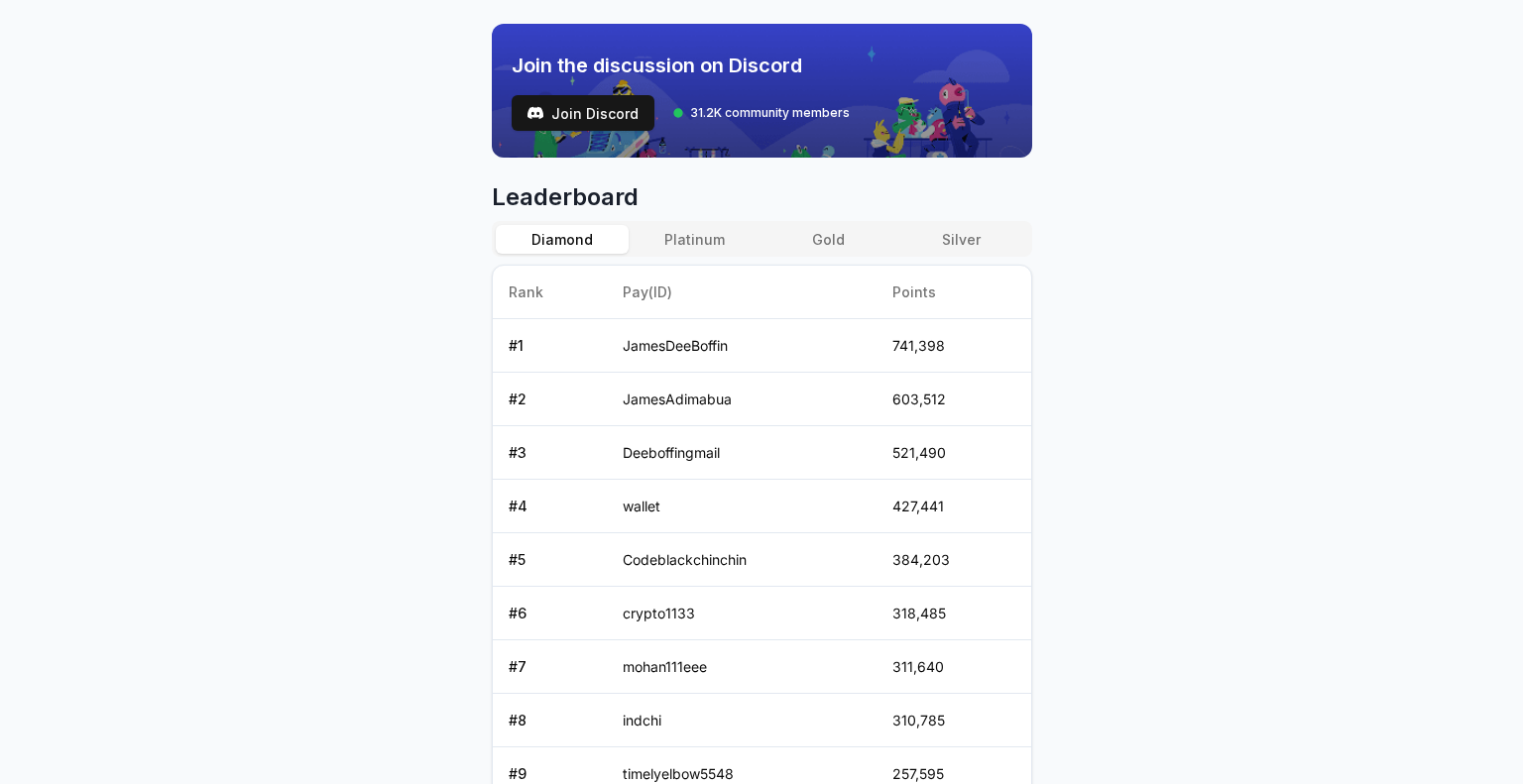 scroll, scrollTop: 591, scrollLeft: 0, axis: vertical 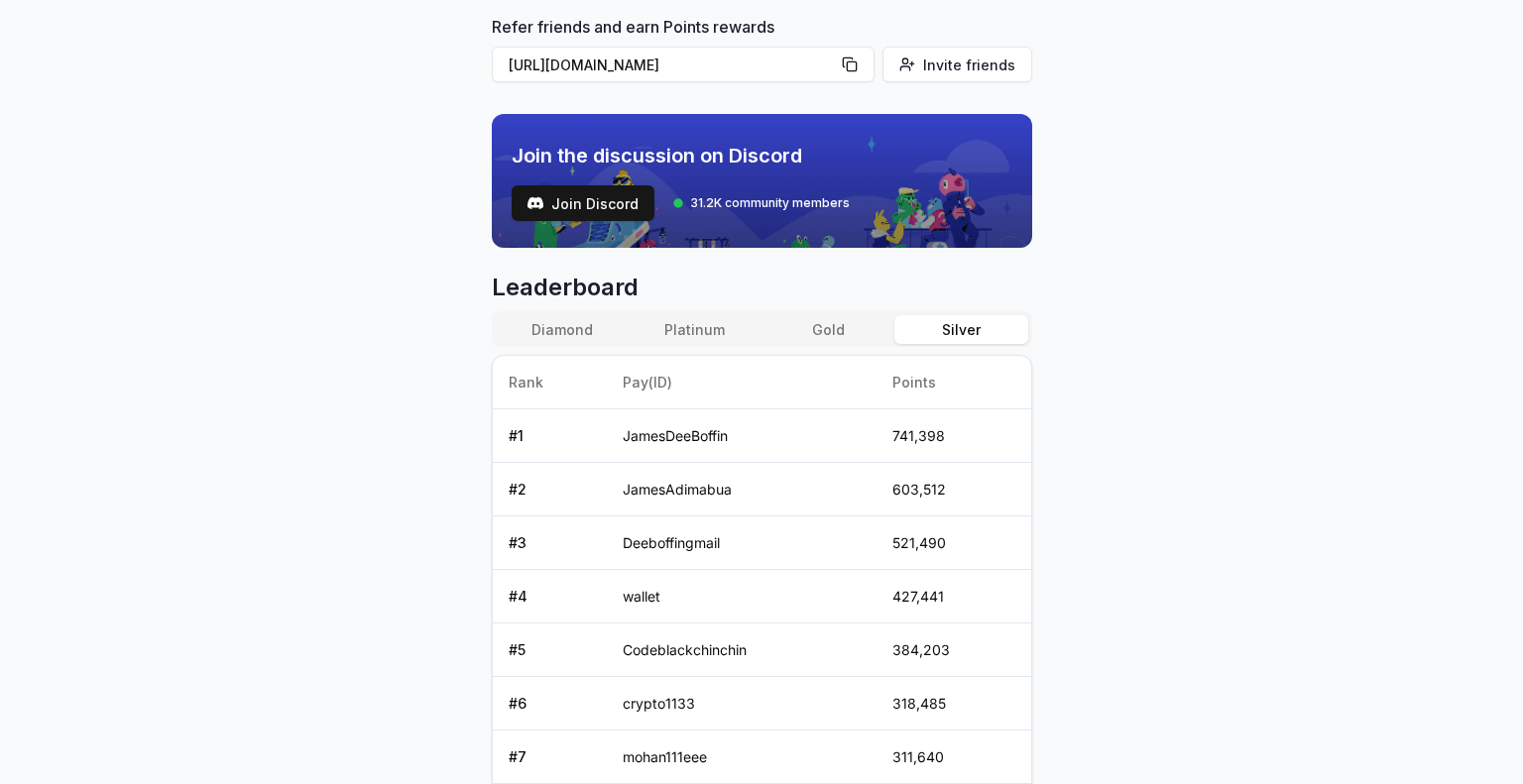 click on "Silver" at bounding box center [961, 329] 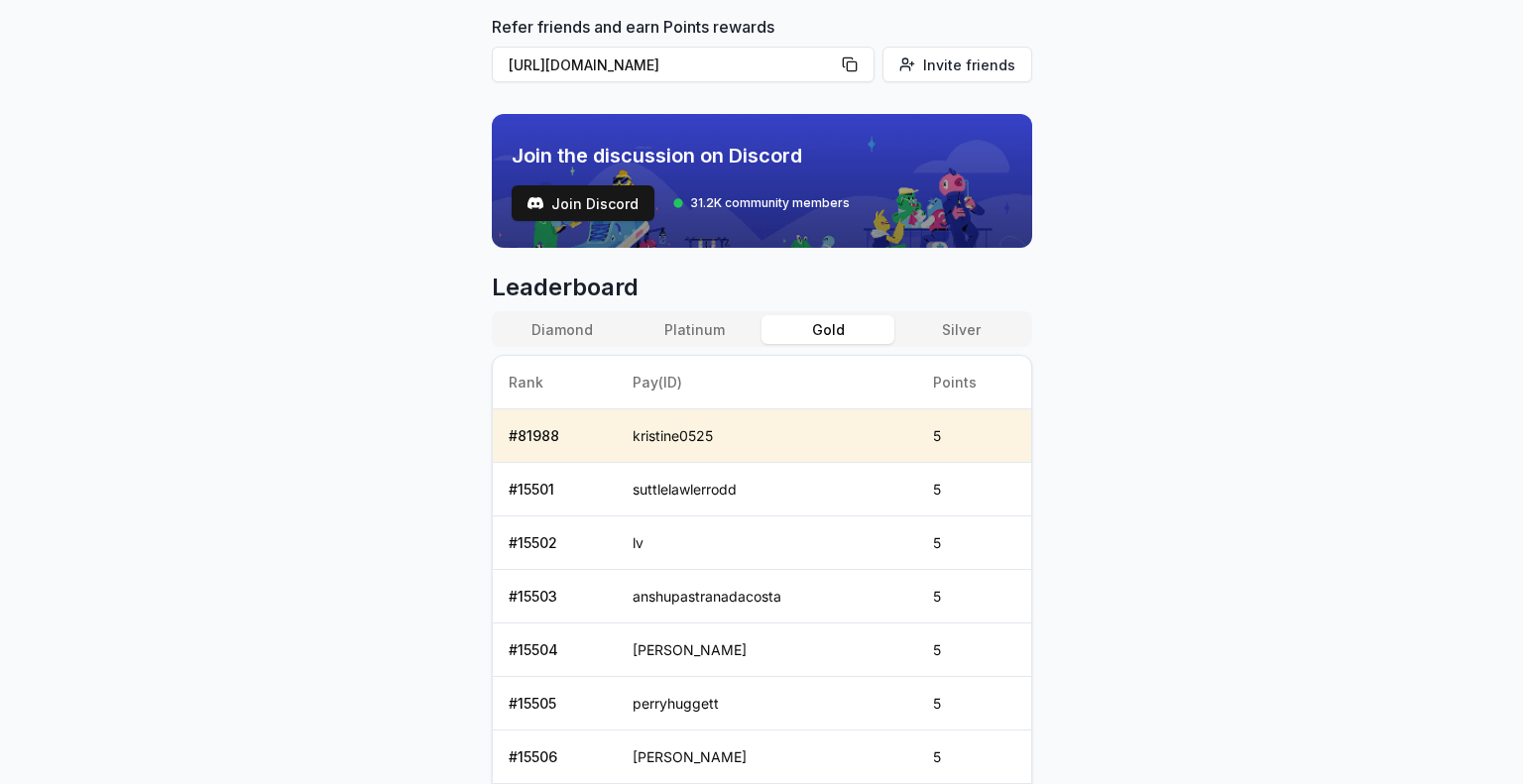 click on "Gold" at bounding box center [828, 329] 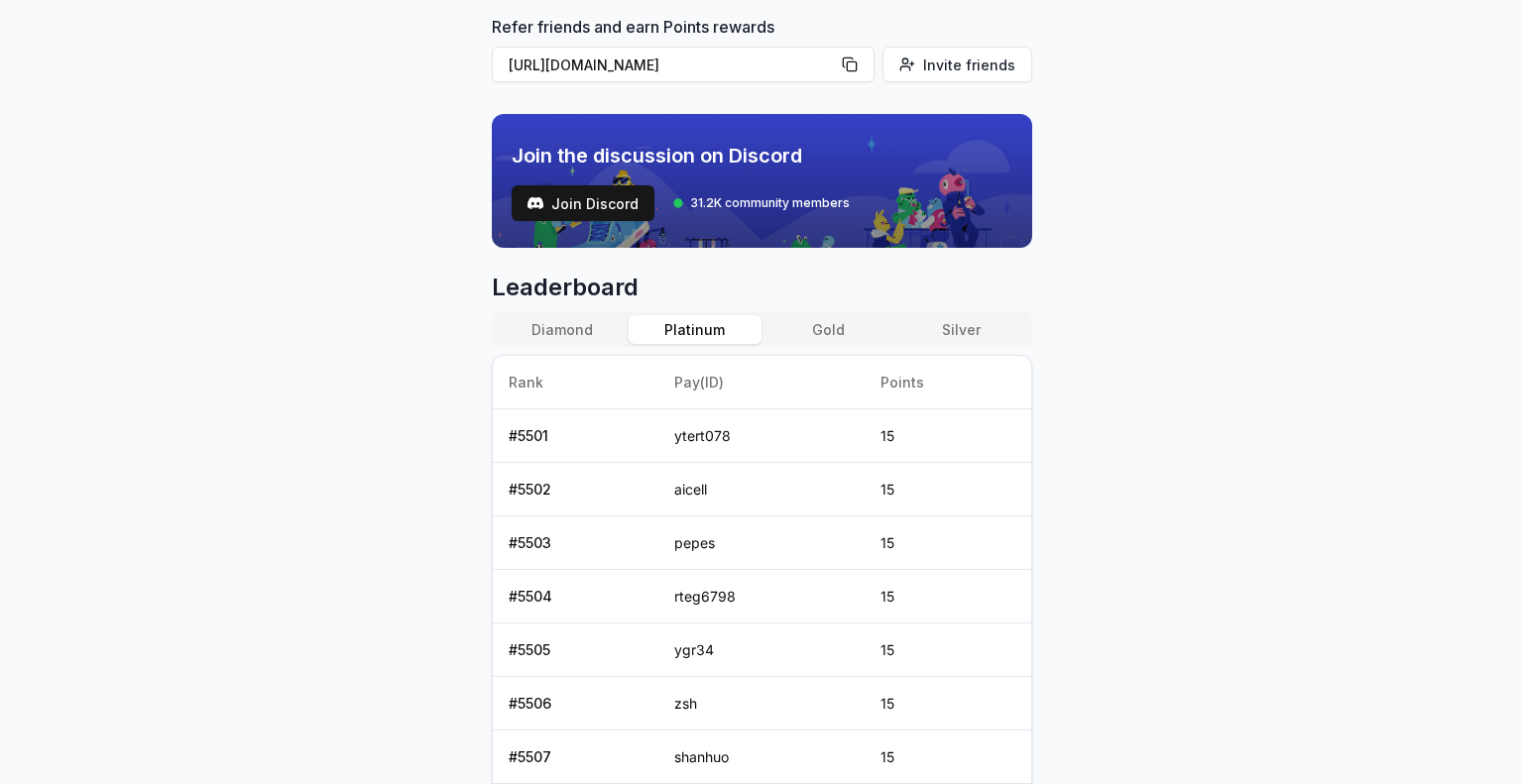 click on "Platinum" at bounding box center [695, 329] 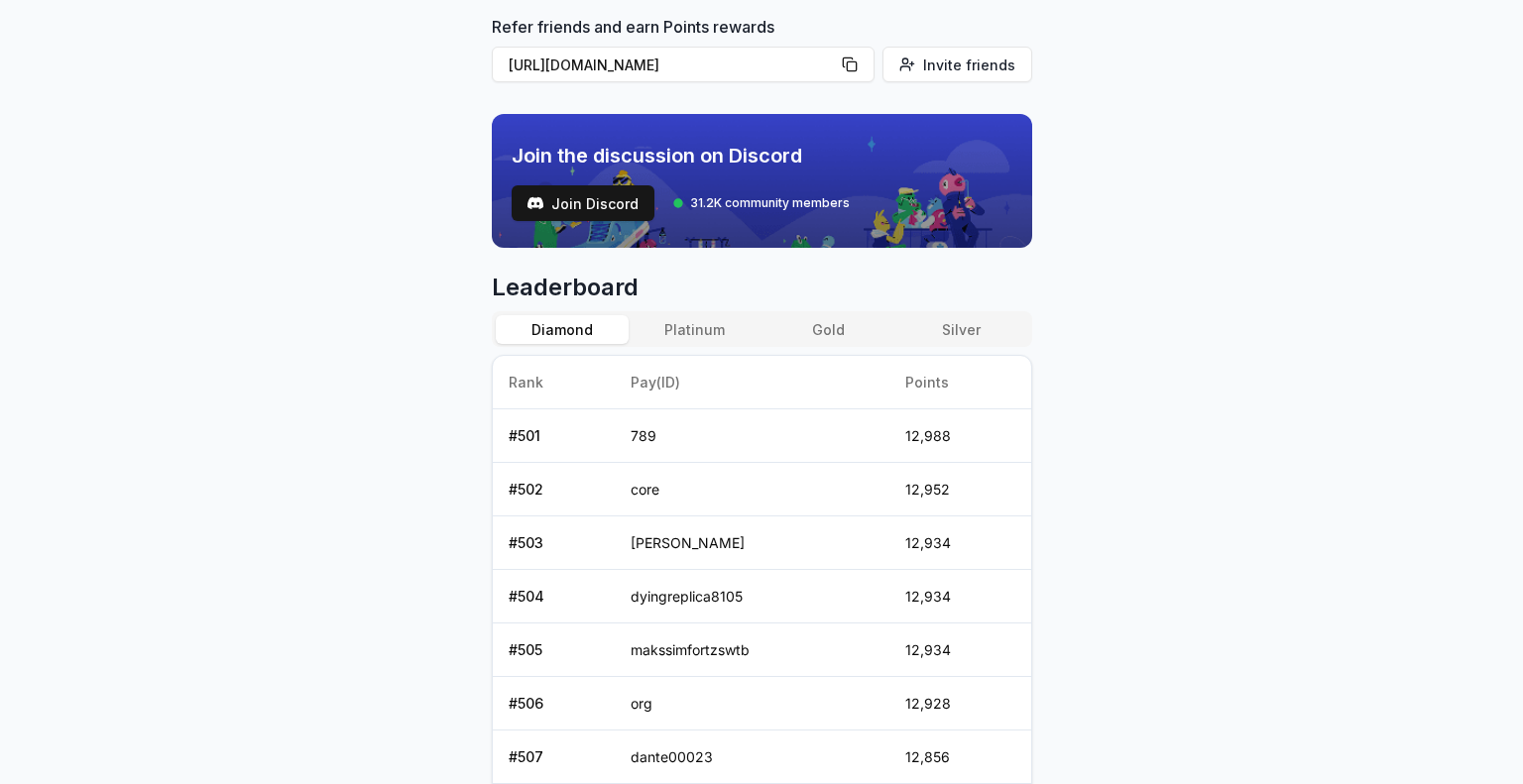 click on "Diamond" at bounding box center (562, 329) 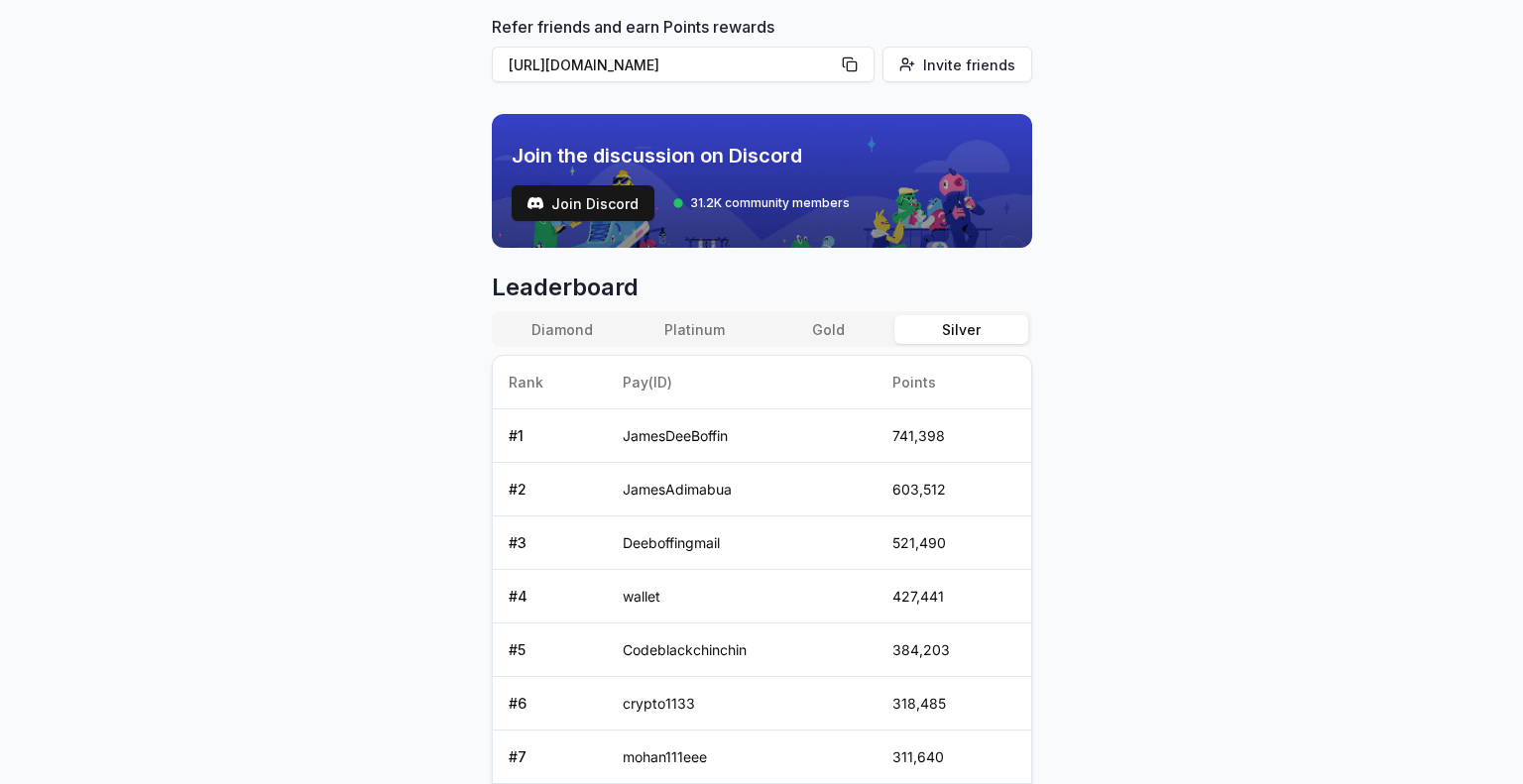 click on "Silver" at bounding box center (961, 329) 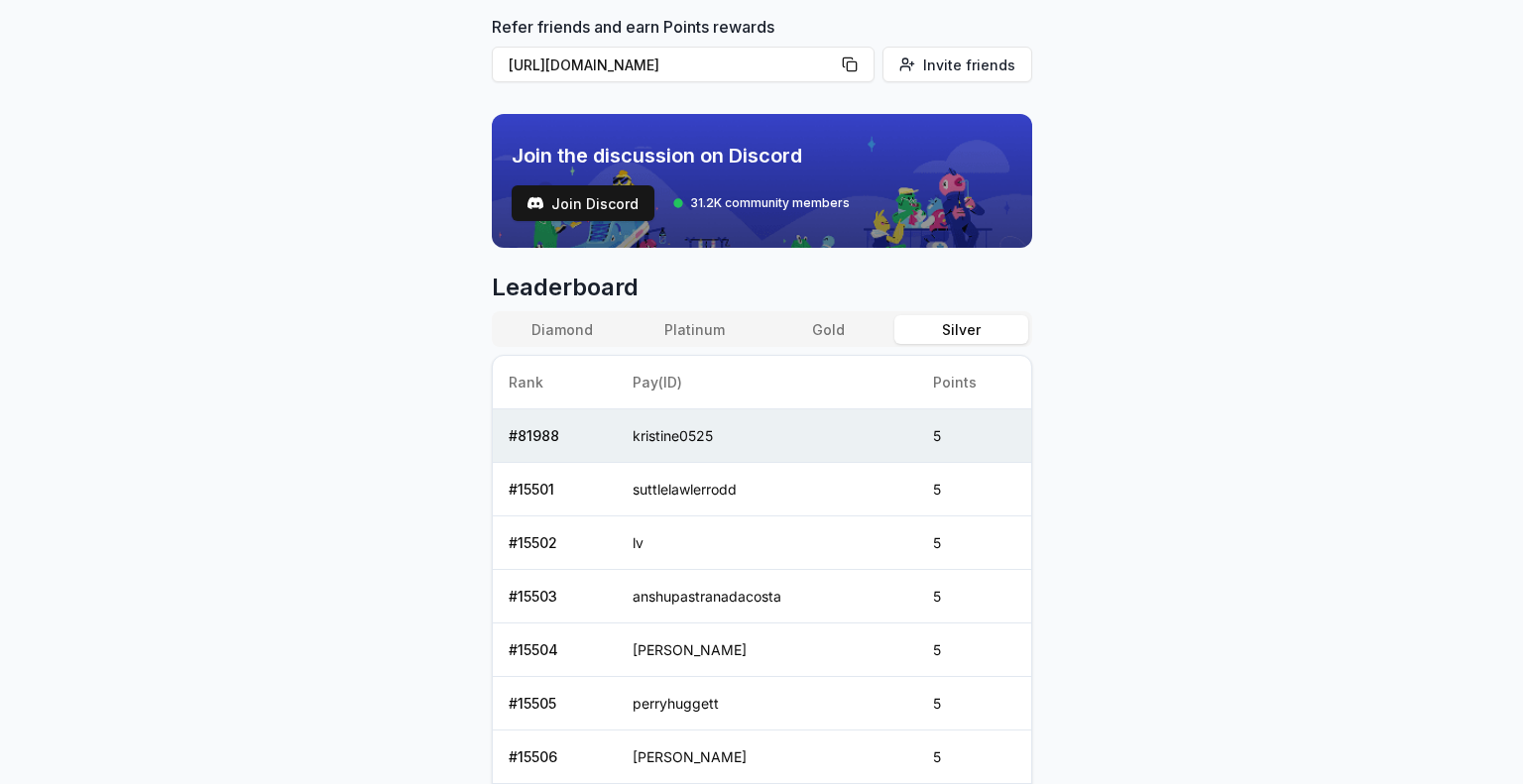 type 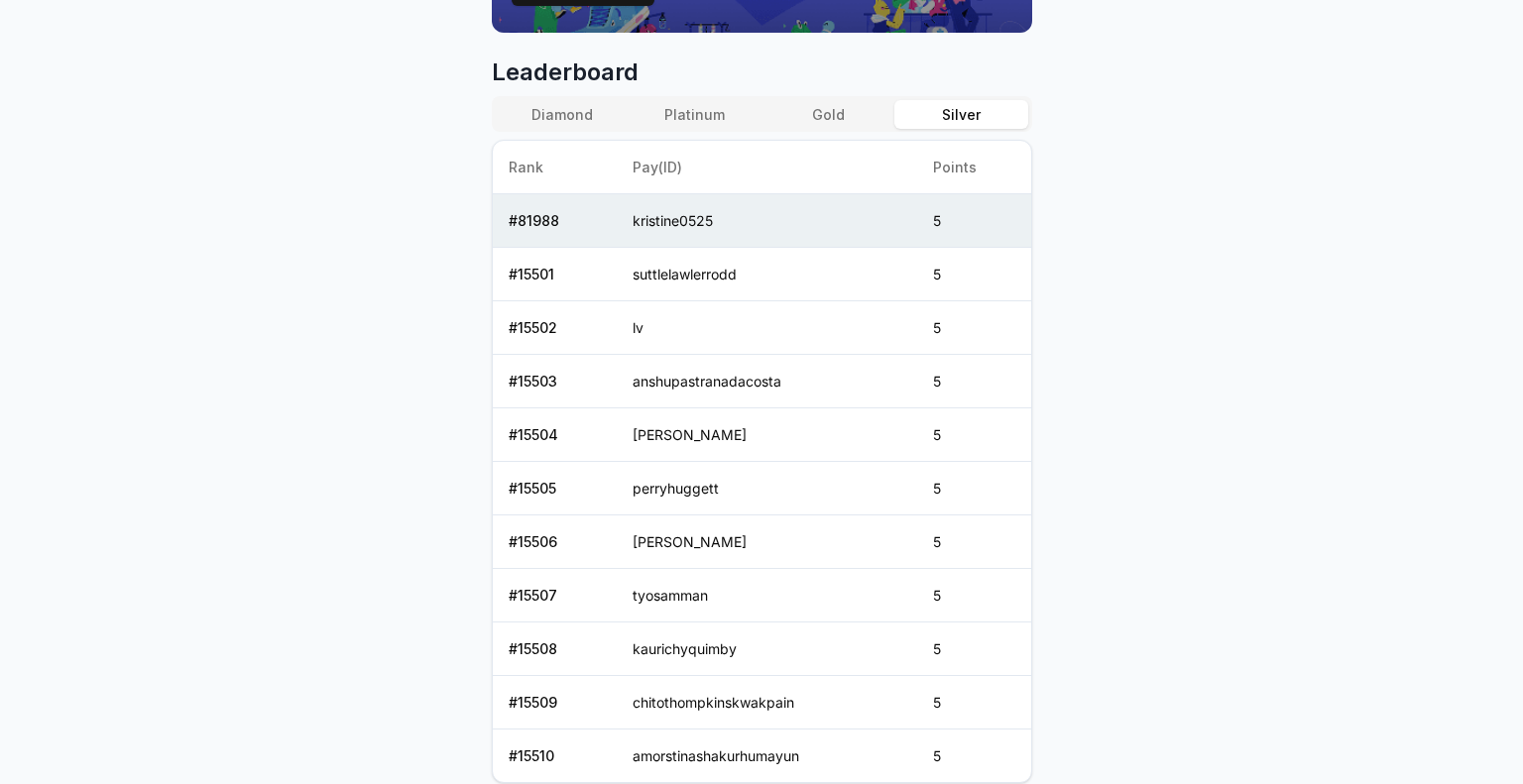 scroll, scrollTop: 923, scrollLeft: 0, axis: vertical 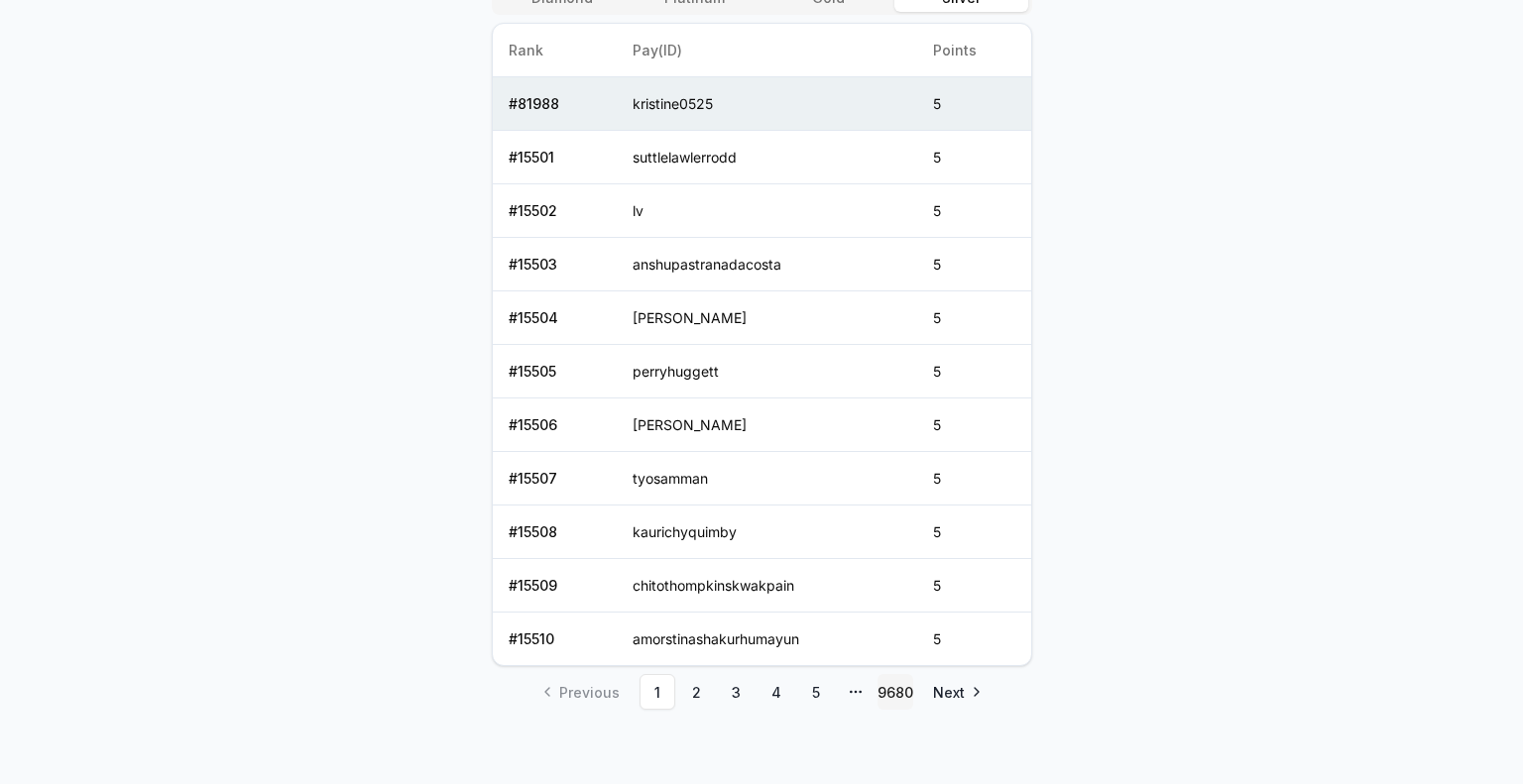 click on "9680" at bounding box center [895, 692] 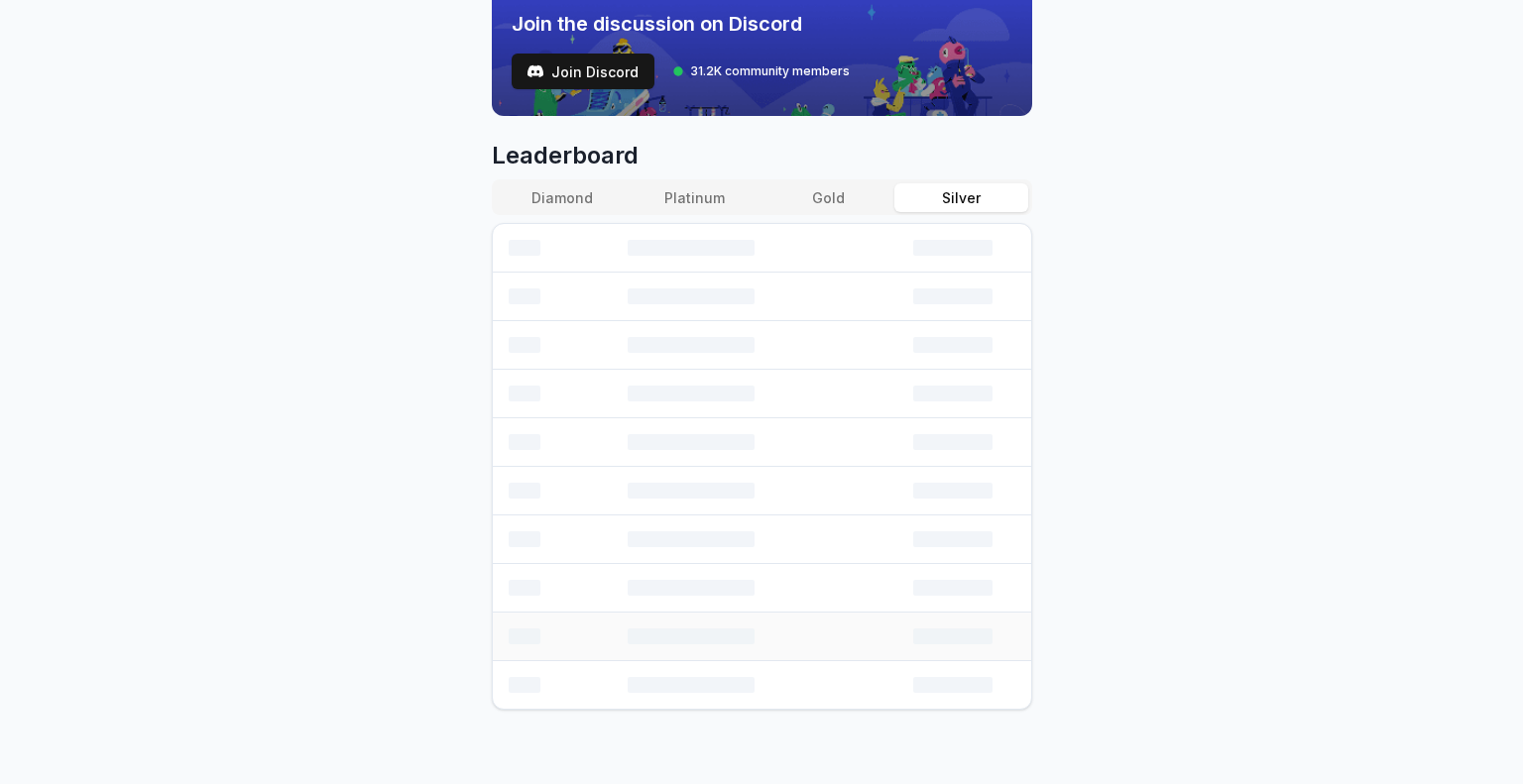 scroll, scrollTop: 496, scrollLeft: 0, axis: vertical 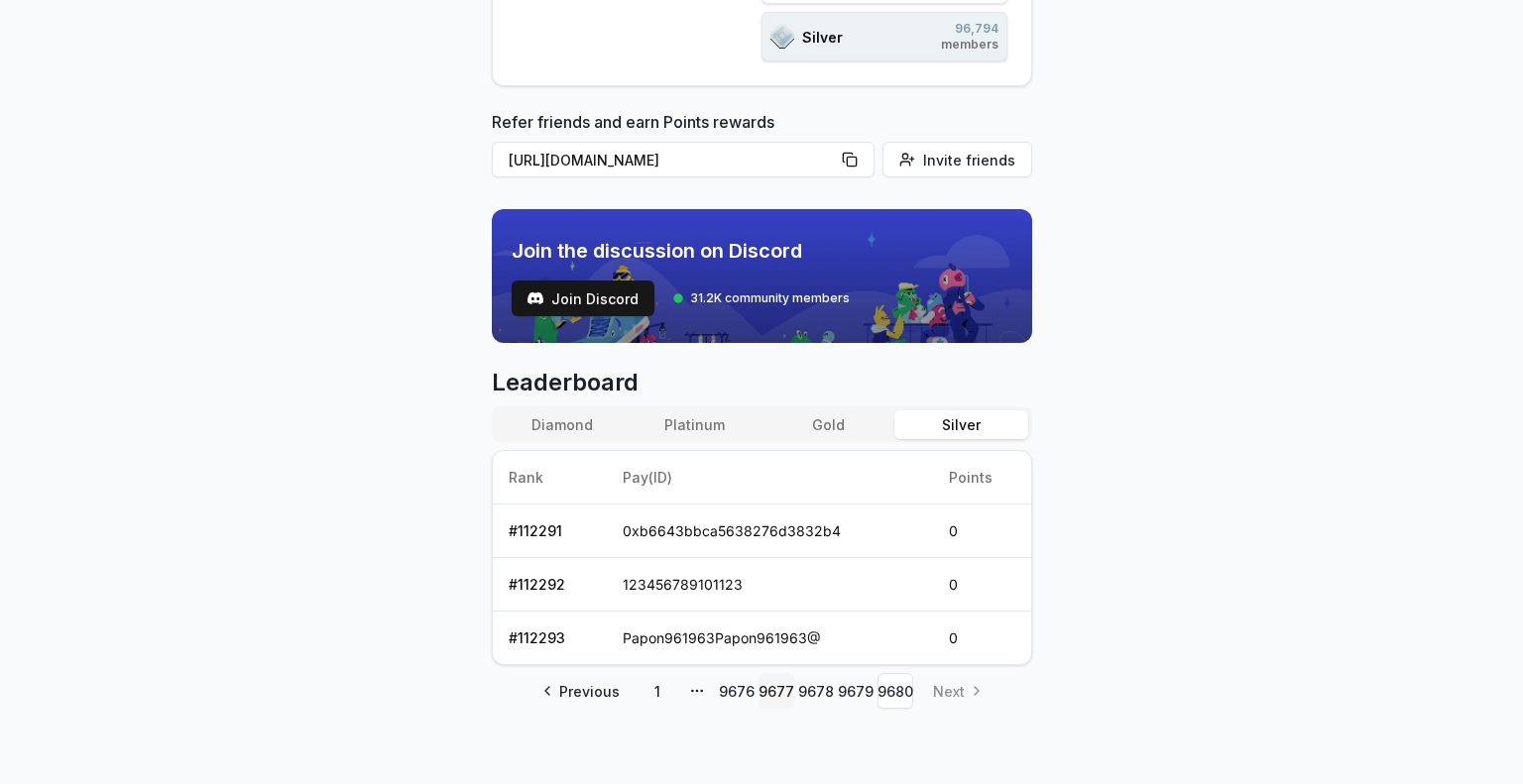 click on "9677" at bounding box center (776, 691) 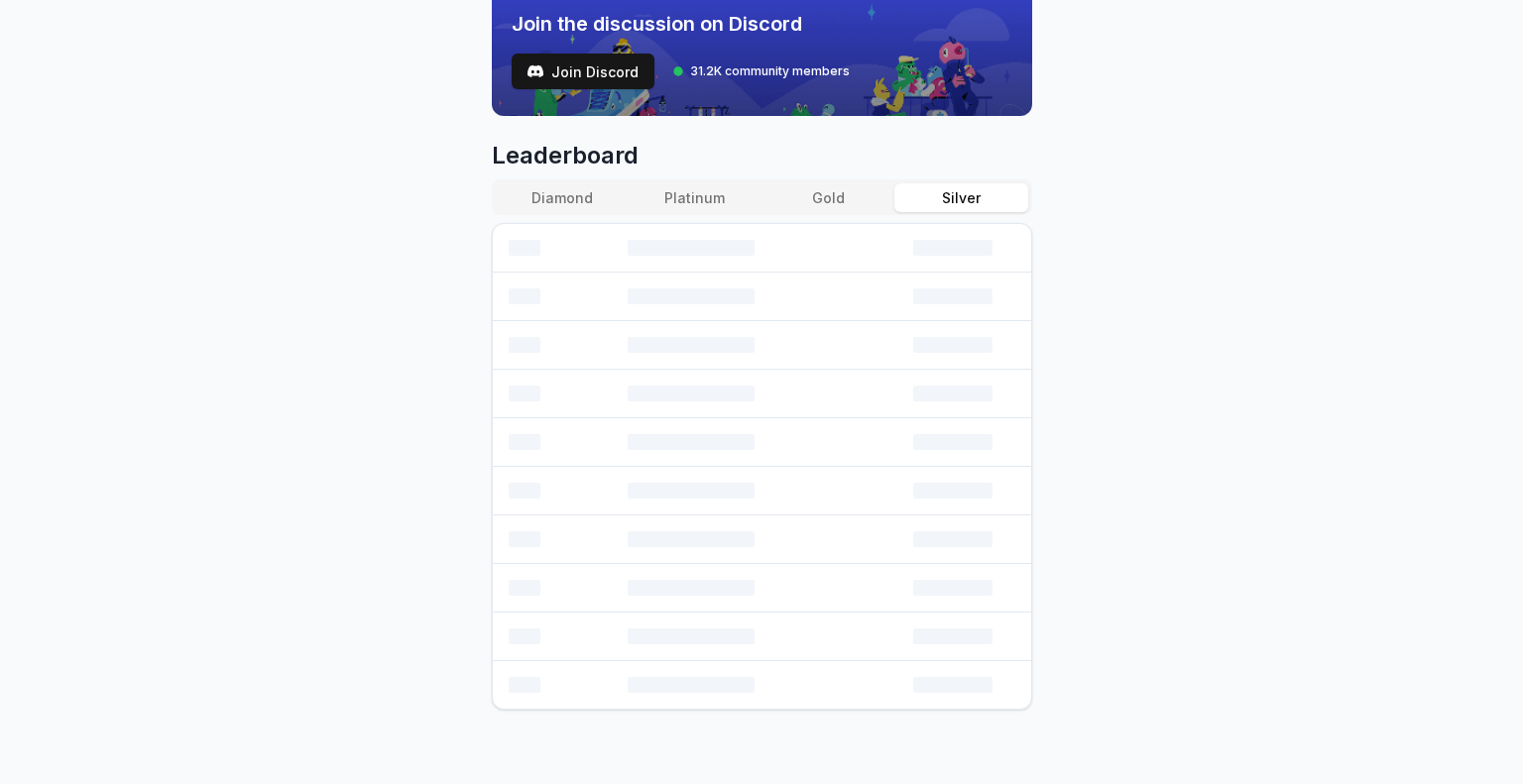 scroll, scrollTop: 868, scrollLeft: 0, axis: vertical 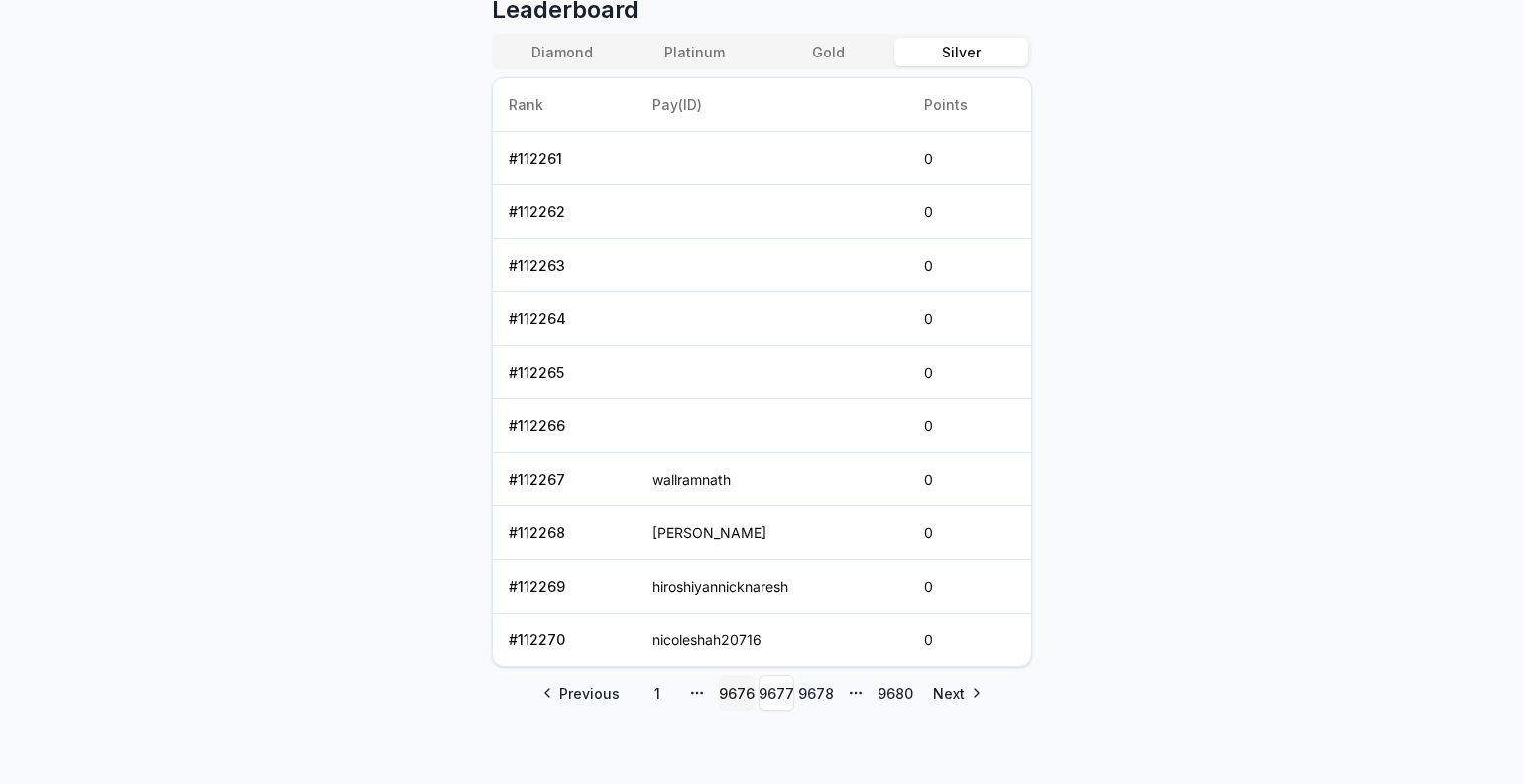 click on "9676" at bounding box center (737, 693) 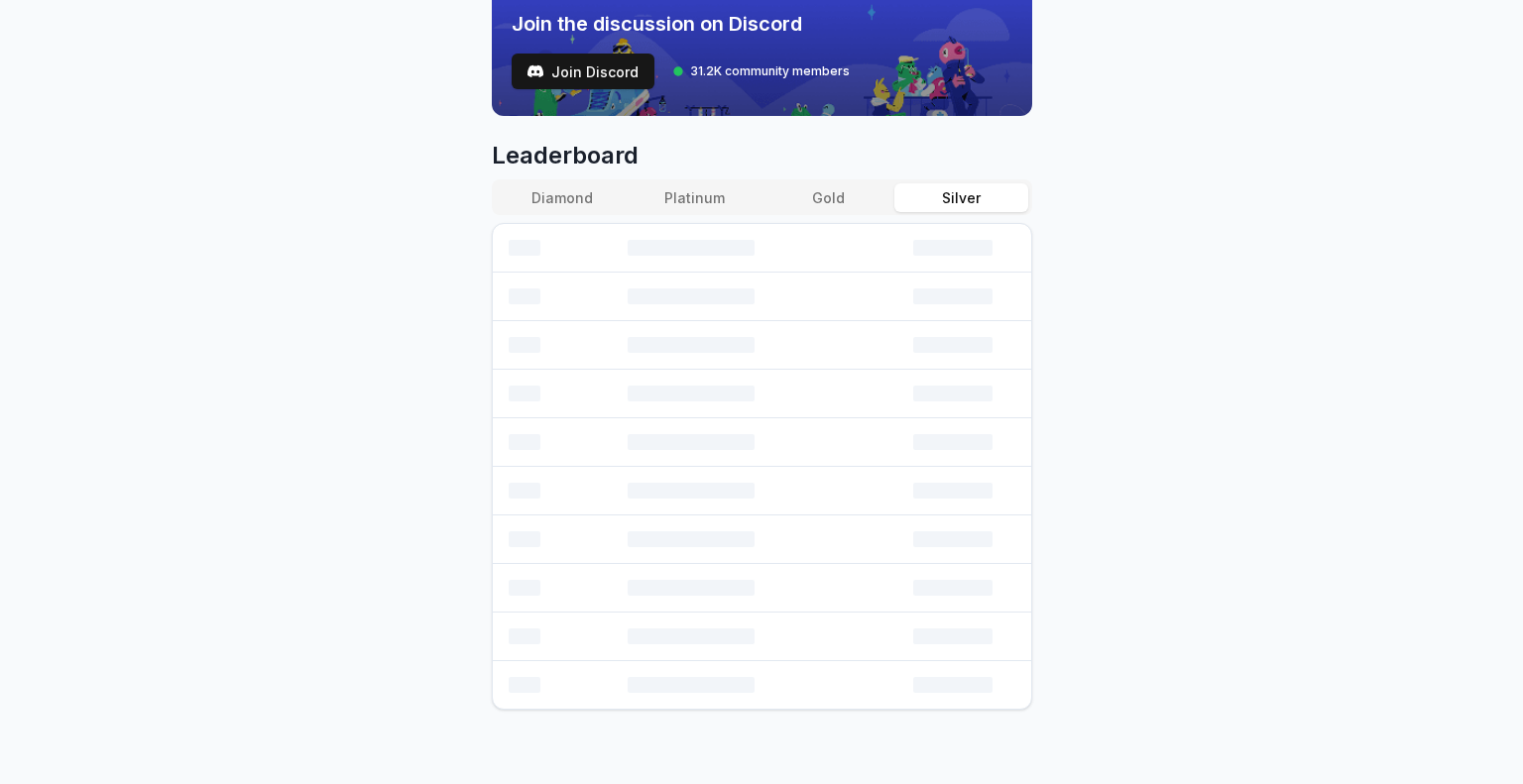 scroll, scrollTop: 868, scrollLeft: 0, axis: vertical 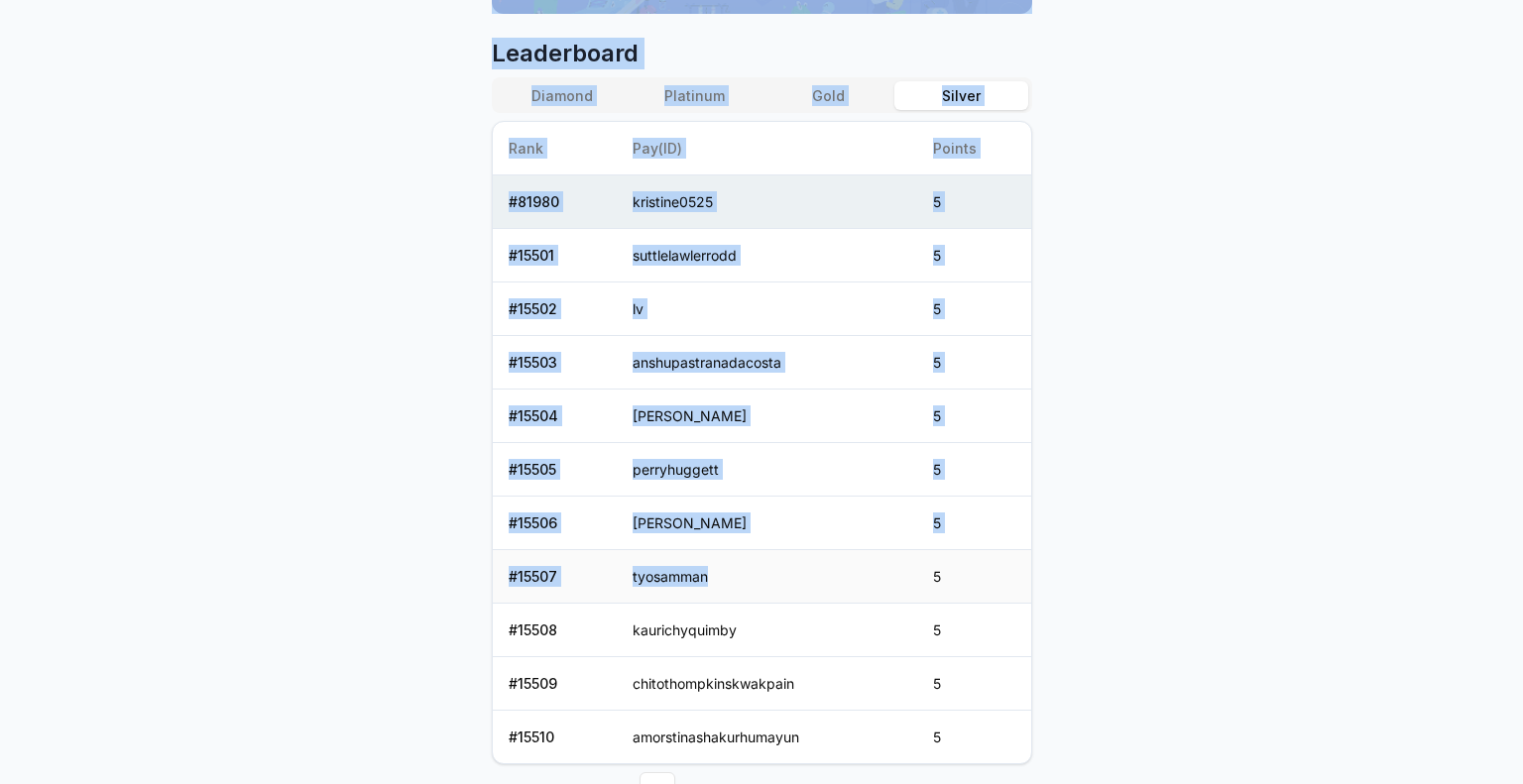 drag, startPoint x: 417, startPoint y: 330, endPoint x: 861, endPoint y: 574, distance: 506.62807 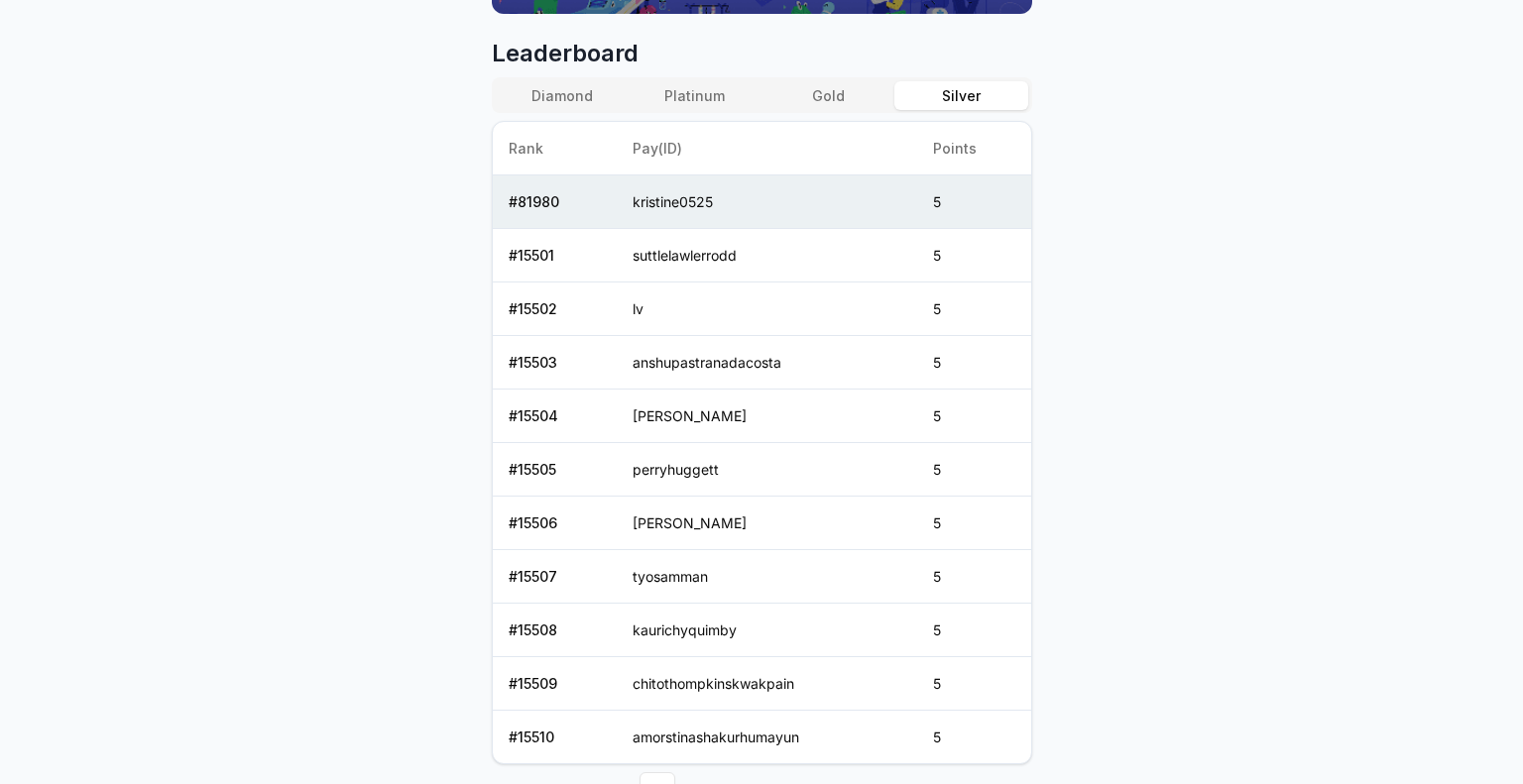 click on "Answer our quick survey for a chance to earn 10 USDT 📝 Alpha   5  Points Reveel Points  🚀 Earn Reveel Points by transacting and interacting with Reveel products. Earn Points Points Balance  5 Convert to $[PERSON_NAME] 500 members Platinum 5,000 members Gold 10,000 members Silver 96,795 members Refer friends and earn Points rewards [URL][DOMAIN_NAME] Invite friends Join the discussion on Discord Join Discord     31.2K community members Leaderboard Diamond Platinum Gold Silver Rank Pay(ID) Points # 81980 kristine0525 5 # 15501 suttlelawlerrodd 5 # 15502 lv 5 # 15503 anshupastranadacosta 5 # 15504 abdelrahmanscholtz 5 # 15505 perryhuggett 5 # 15506 [PERSON_NAME] 5 # 15507 tyosamman 5 # 15508 kaurichyquimby 5 # 15509 chitothompkinskwakpain 5 # 15510 amorstinashakurhumayun 5 Previous 1 2 3 4 5 More pages 9680 Next" at bounding box center [762, 392] 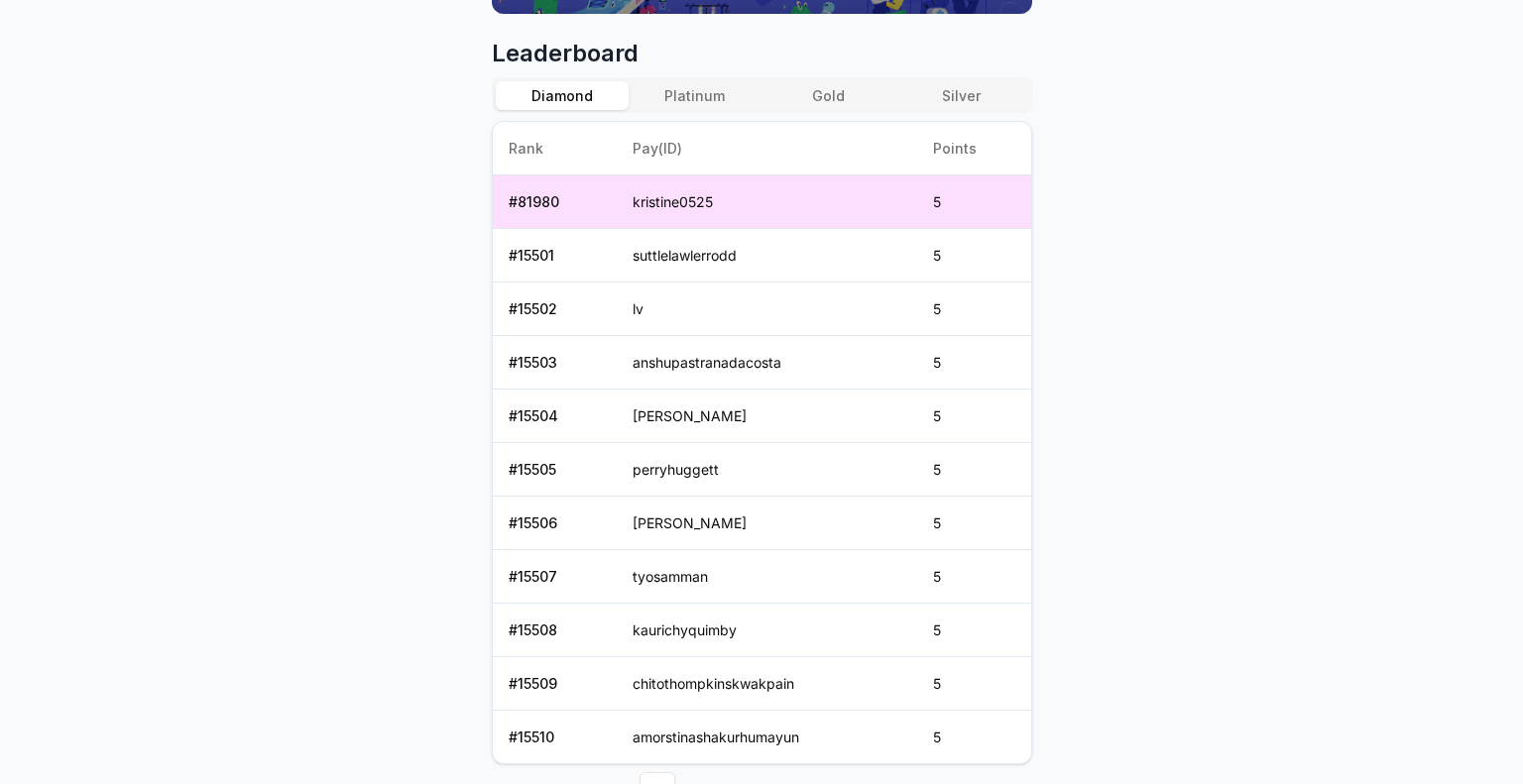 click on "Diamond" at bounding box center [562, 95] 